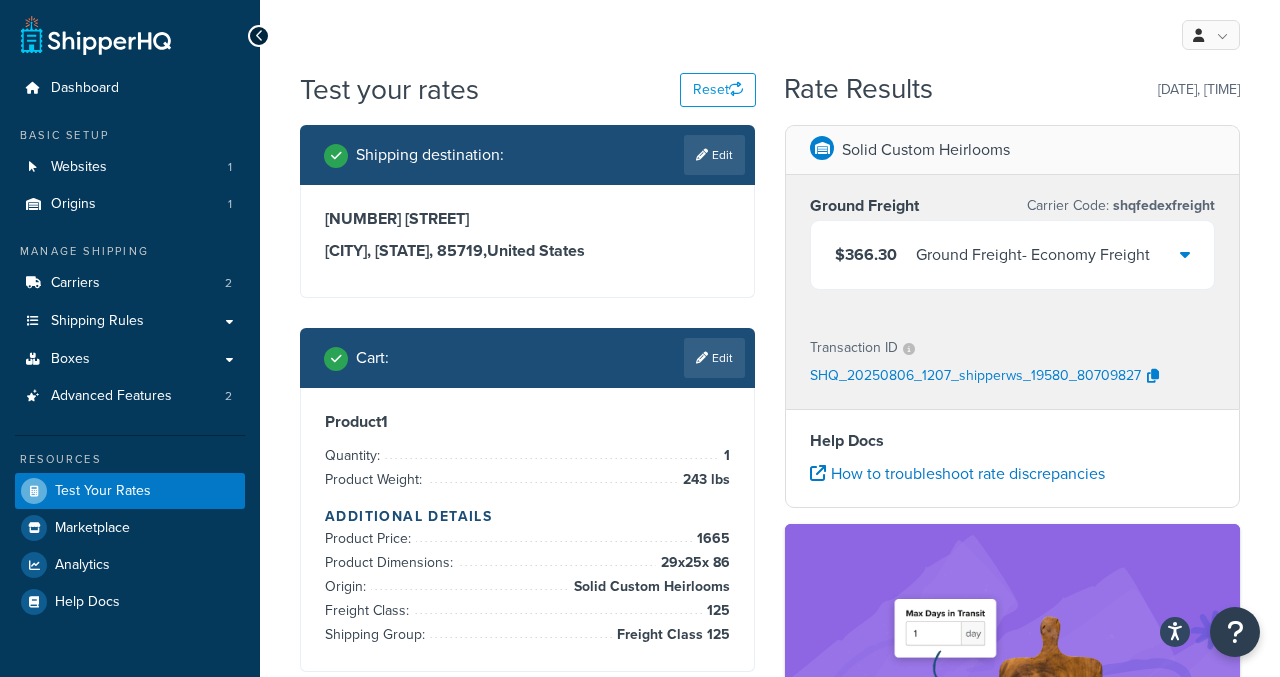 scroll, scrollTop: 0, scrollLeft: 0, axis: both 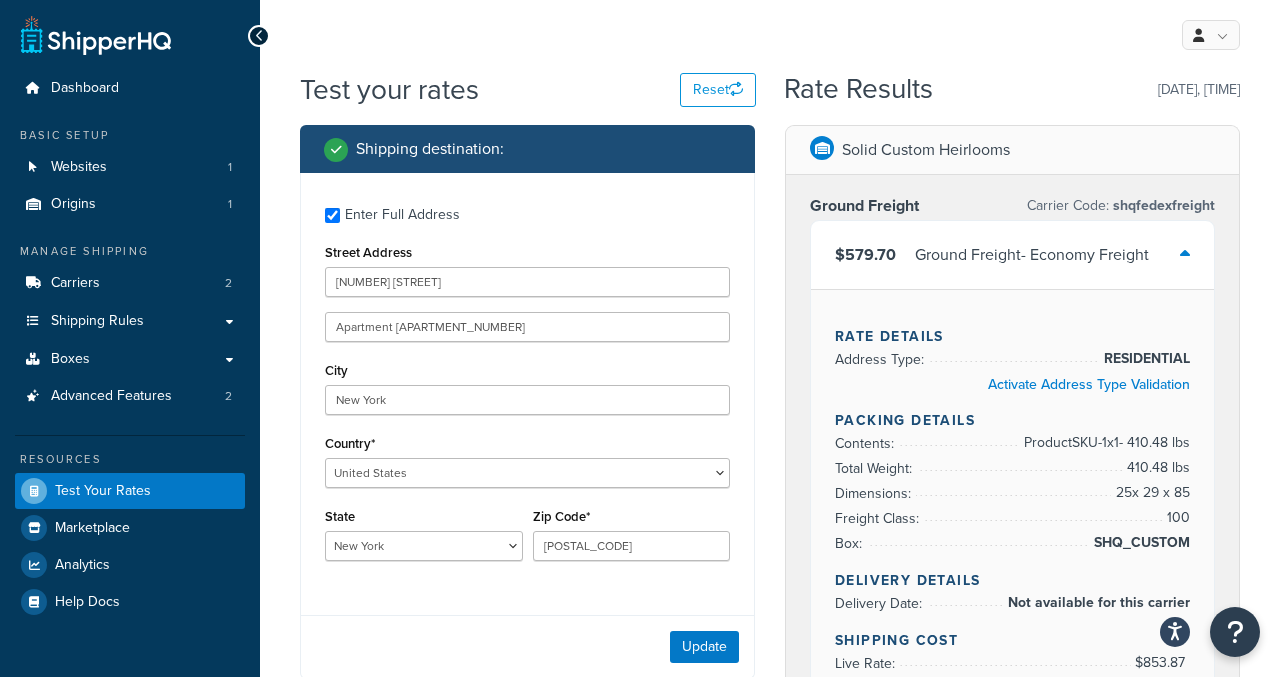 select on "NY" 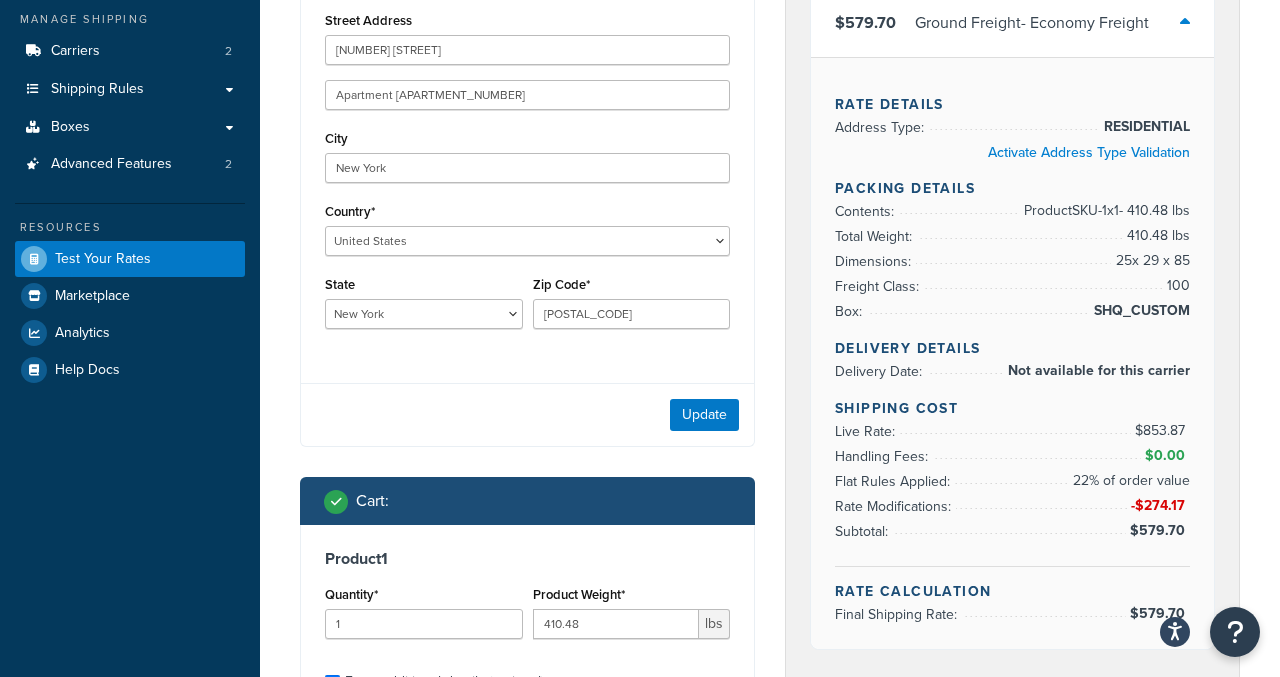 scroll, scrollTop: 228, scrollLeft: 0, axis: vertical 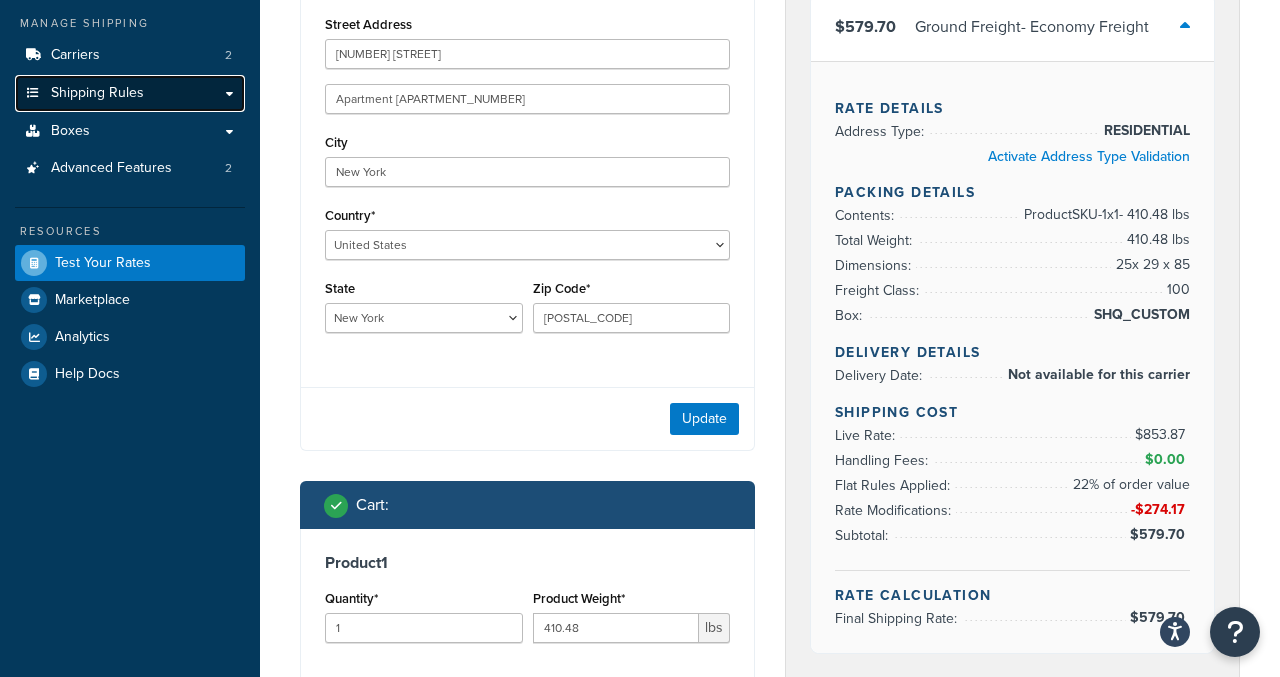 click on "Shipping Rules" at bounding box center (130, 93) 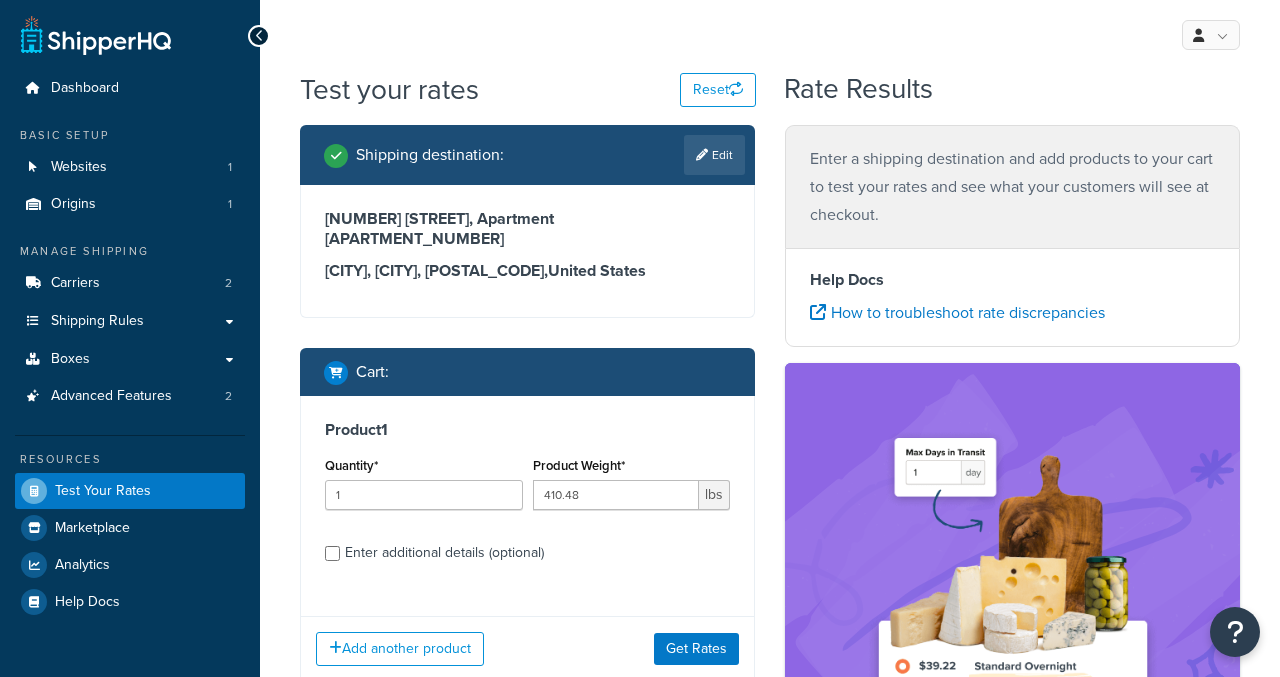 scroll, scrollTop: 0, scrollLeft: 0, axis: both 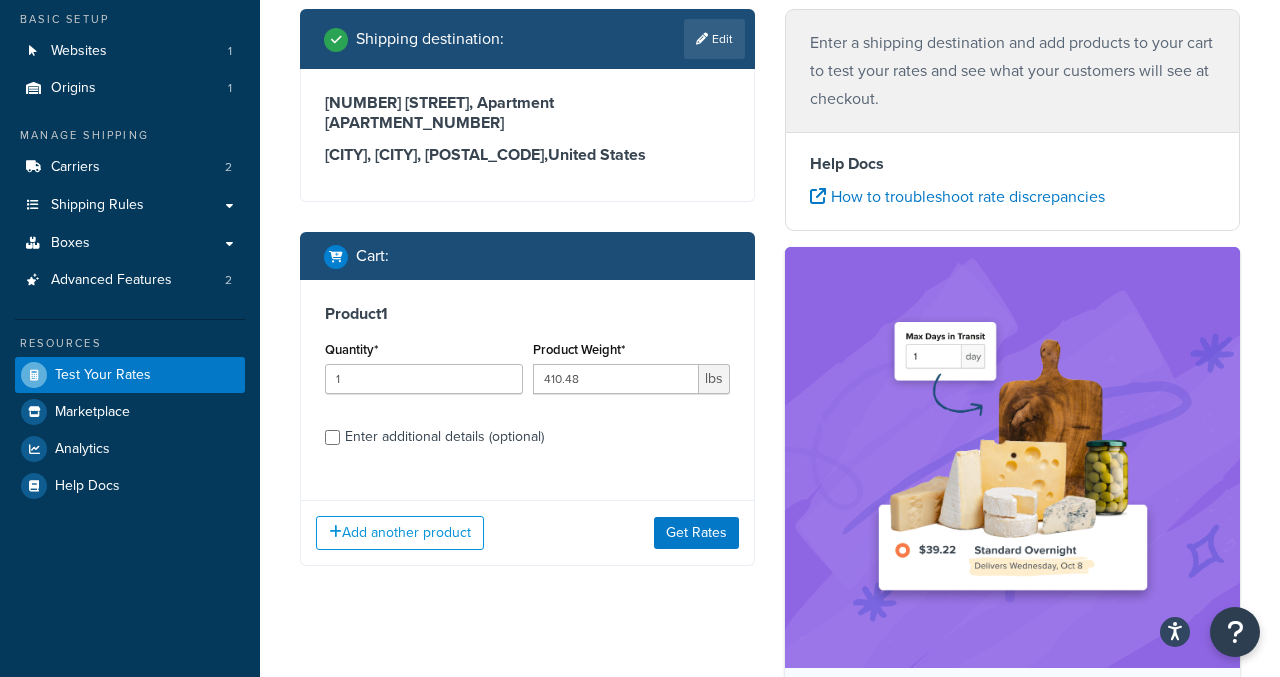 click on "Enter additional details (optional)" at bounding box center [444, 437] 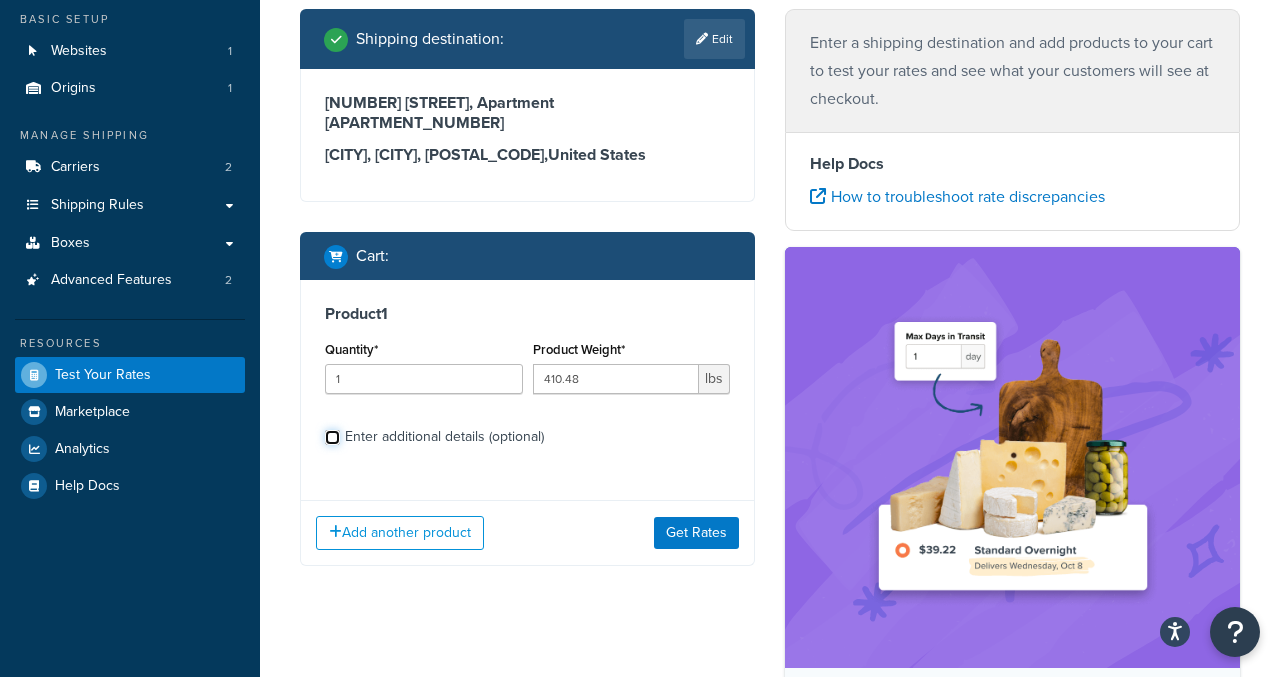 click on "Enter additional details (optional)" at bounding box center (332, 437) 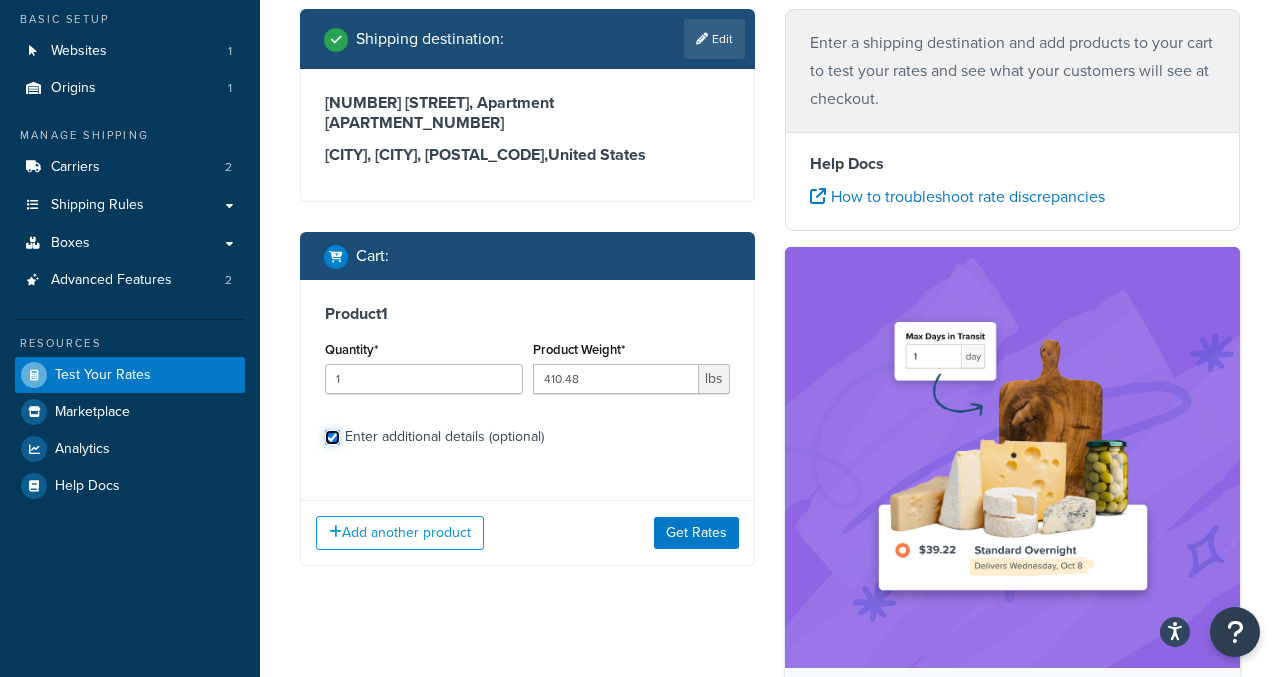 checkbox on "true" 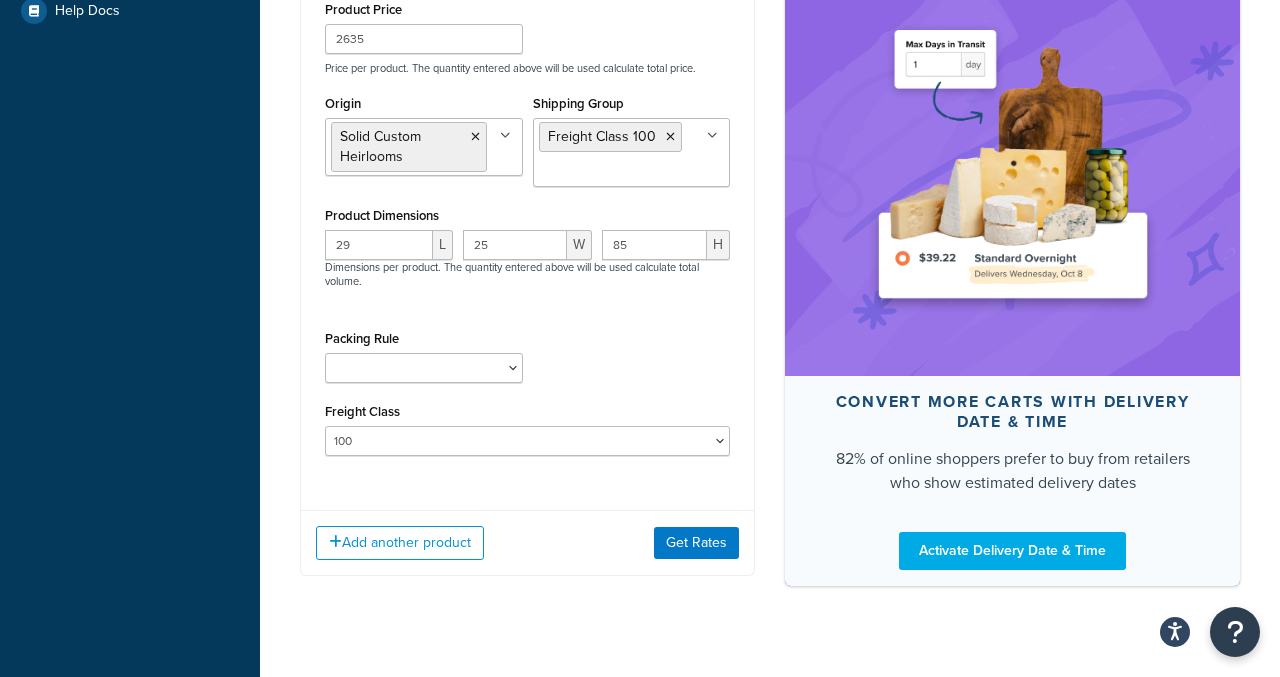 scroll, scrollTop: 599, scrollLeft: 0, axis: vertical 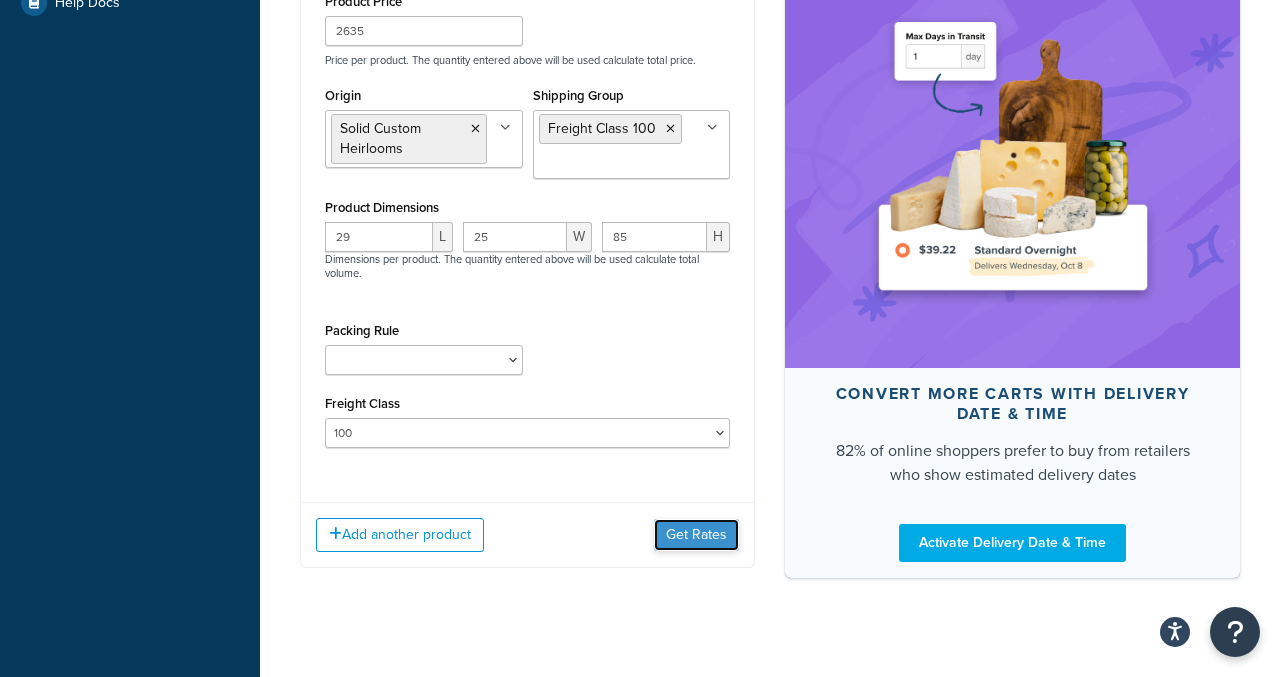 click on "Get Rates" at bounding box center (696, 535) 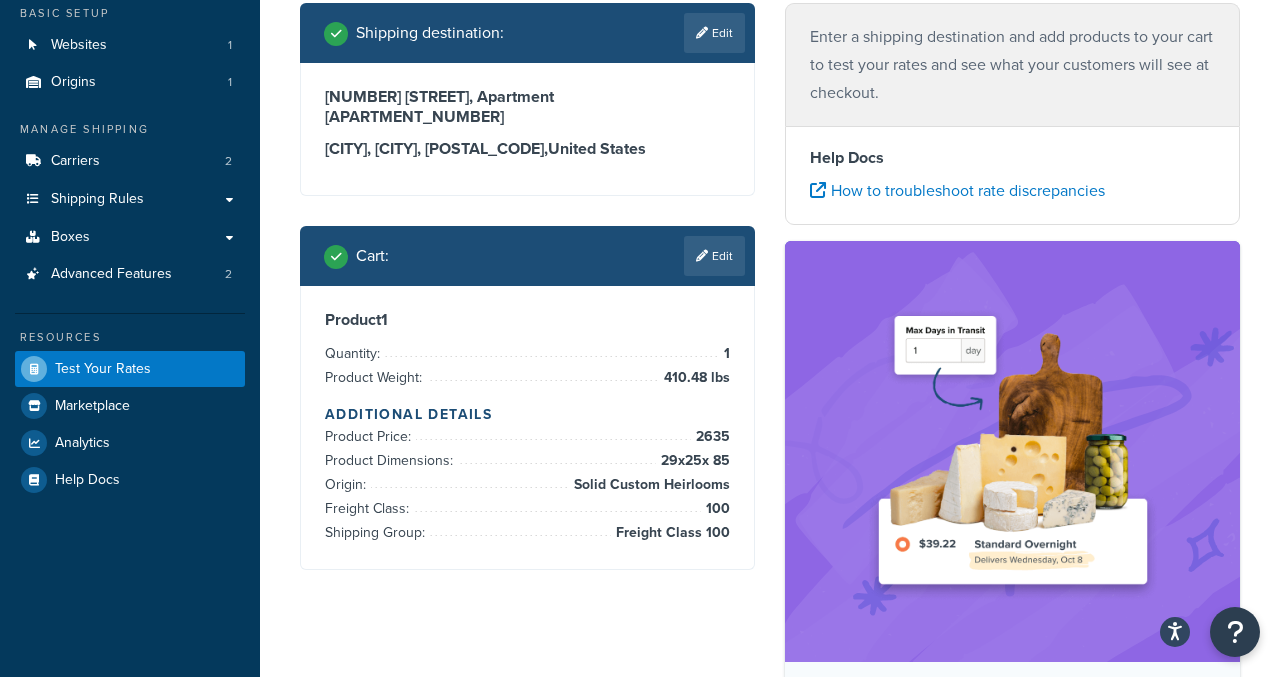 scroll, scrollTop: 0, scrollLeft: 0, axis: both 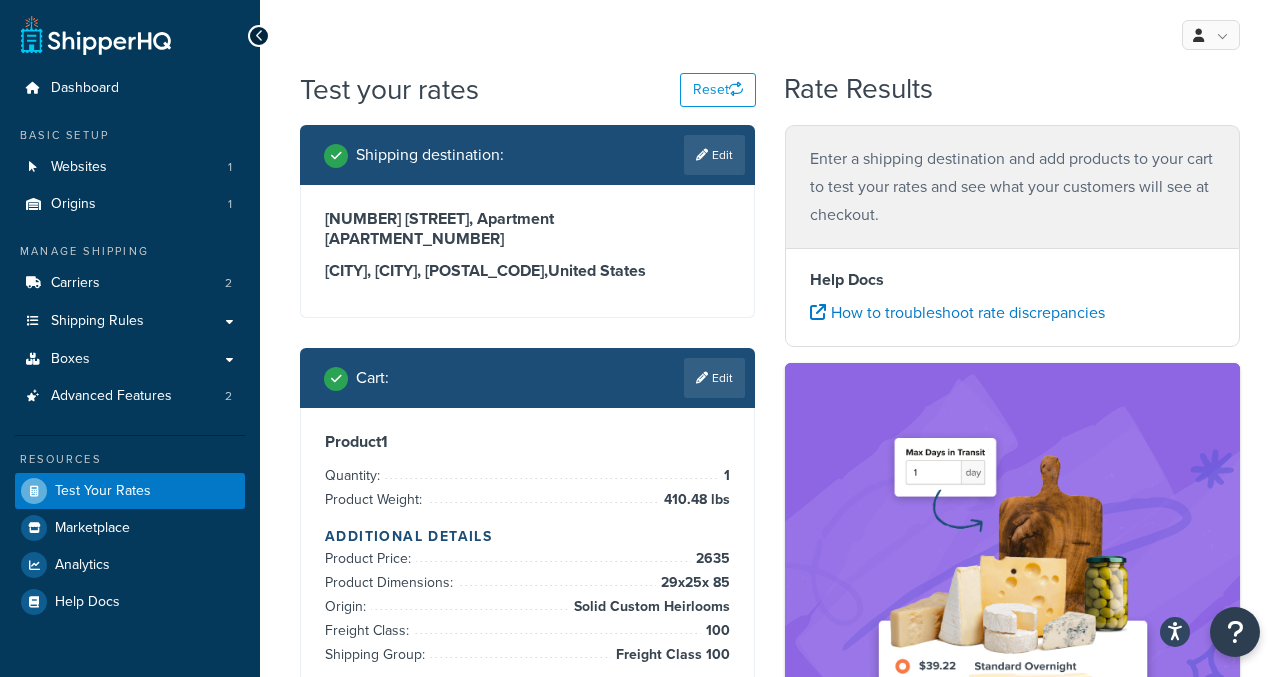 click on "Enter a shipping destination and add products to your cart to test your rates and see what your customers will see at checkout." at bounding box center (1012, 187) 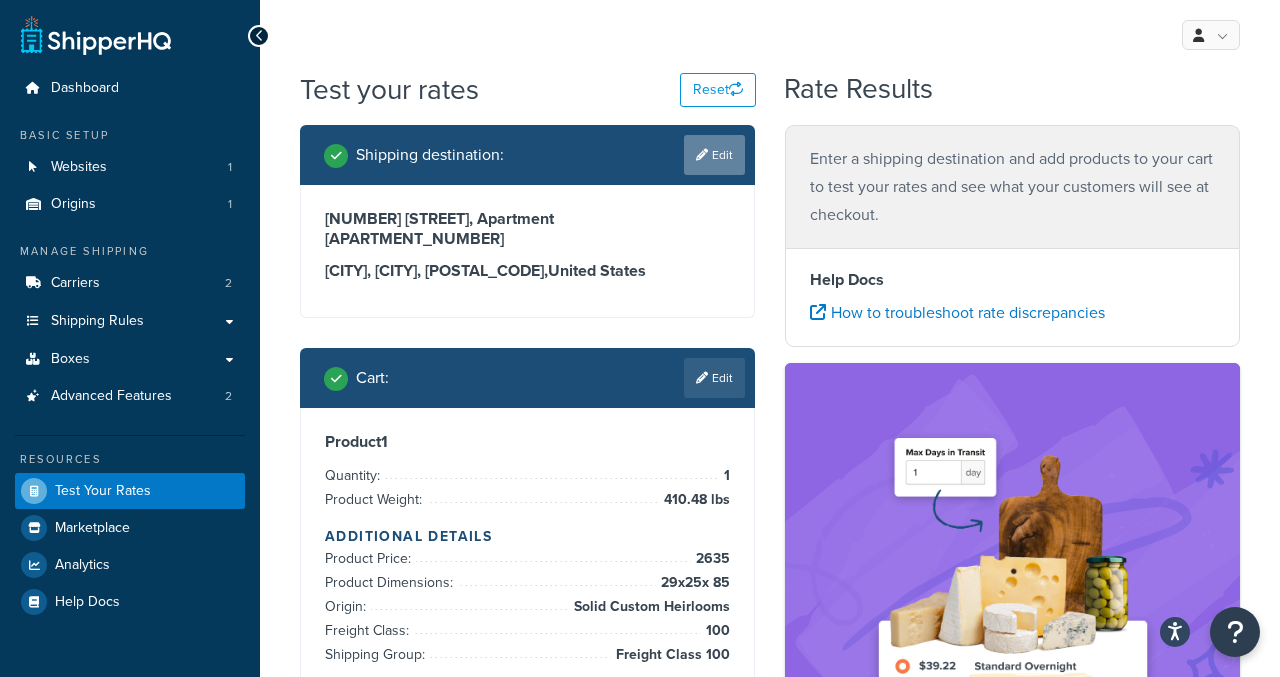 click on "Edit" at bounding box center [714, 155] 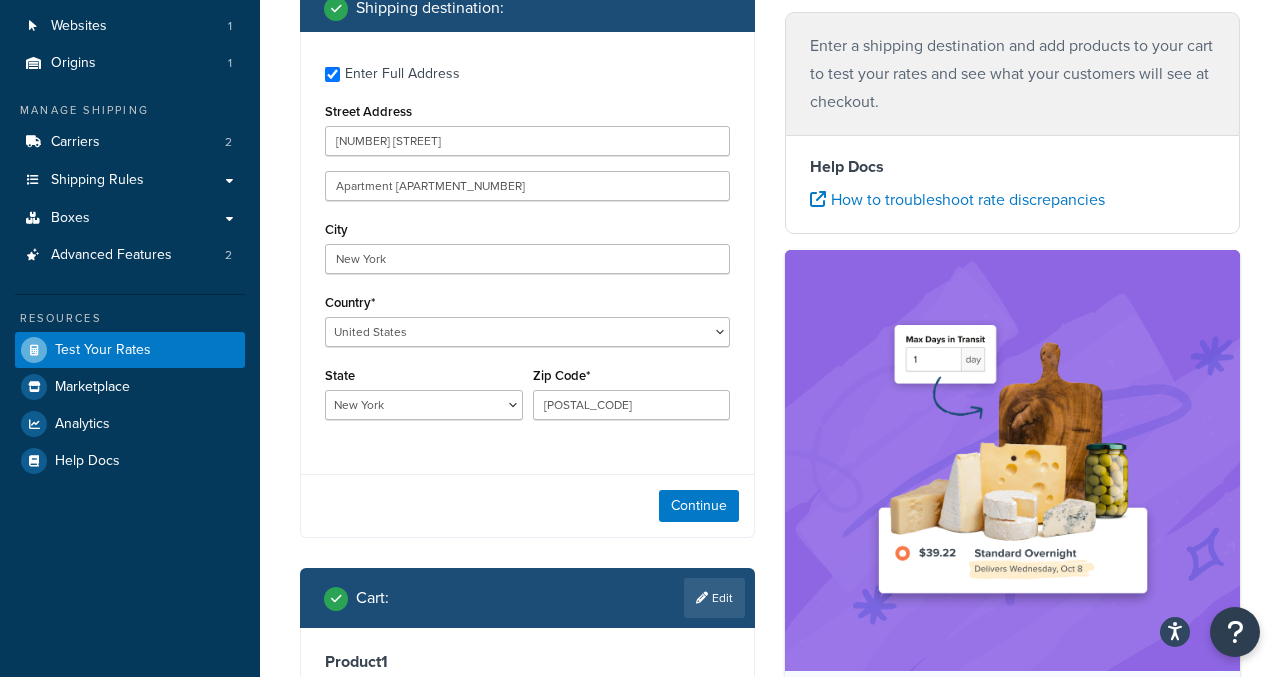 scroll, scrollTop: 182, scrollLeft: 0, axis: vertical 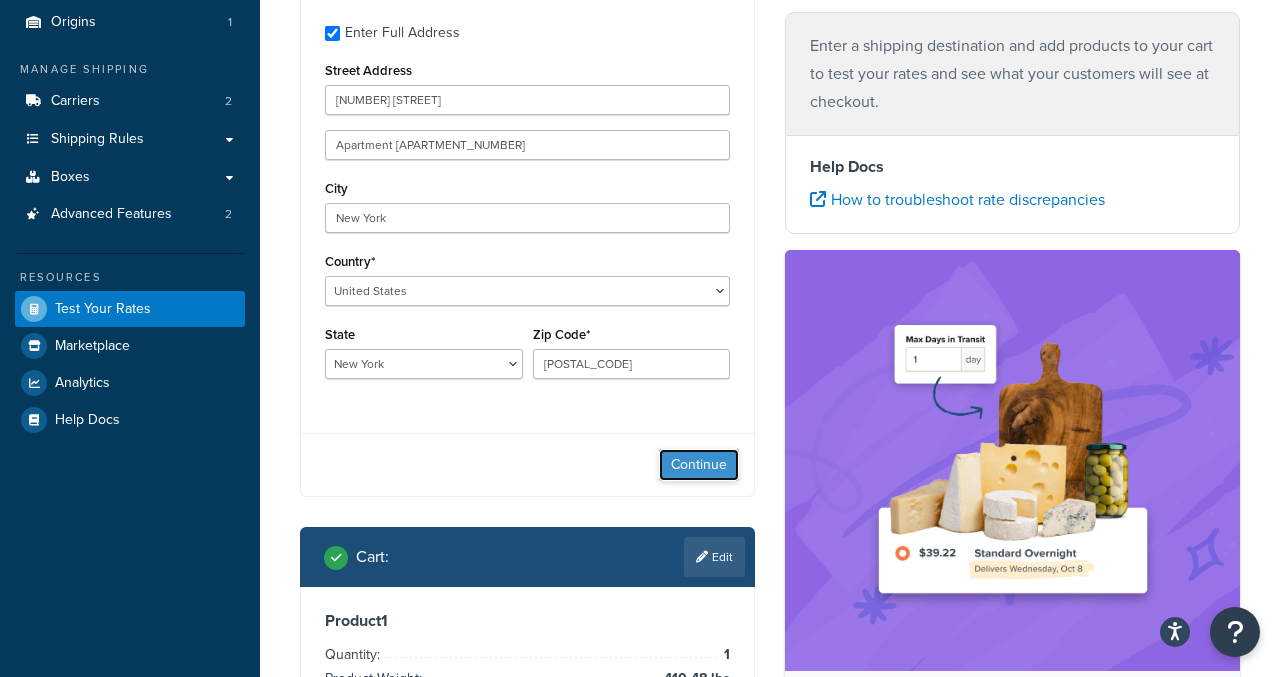 click on "Continue" at bounding box center [699, 465] 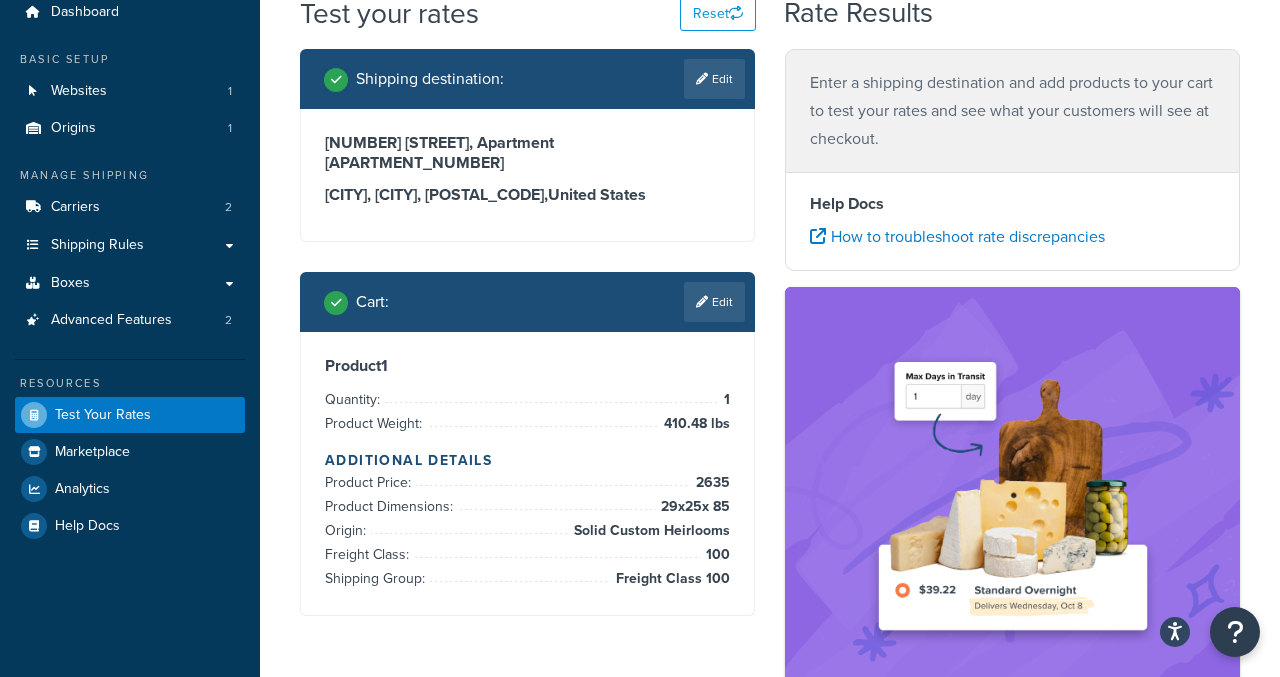 scroll, scrollTop: 0, scrollLeft: 0, axis: both 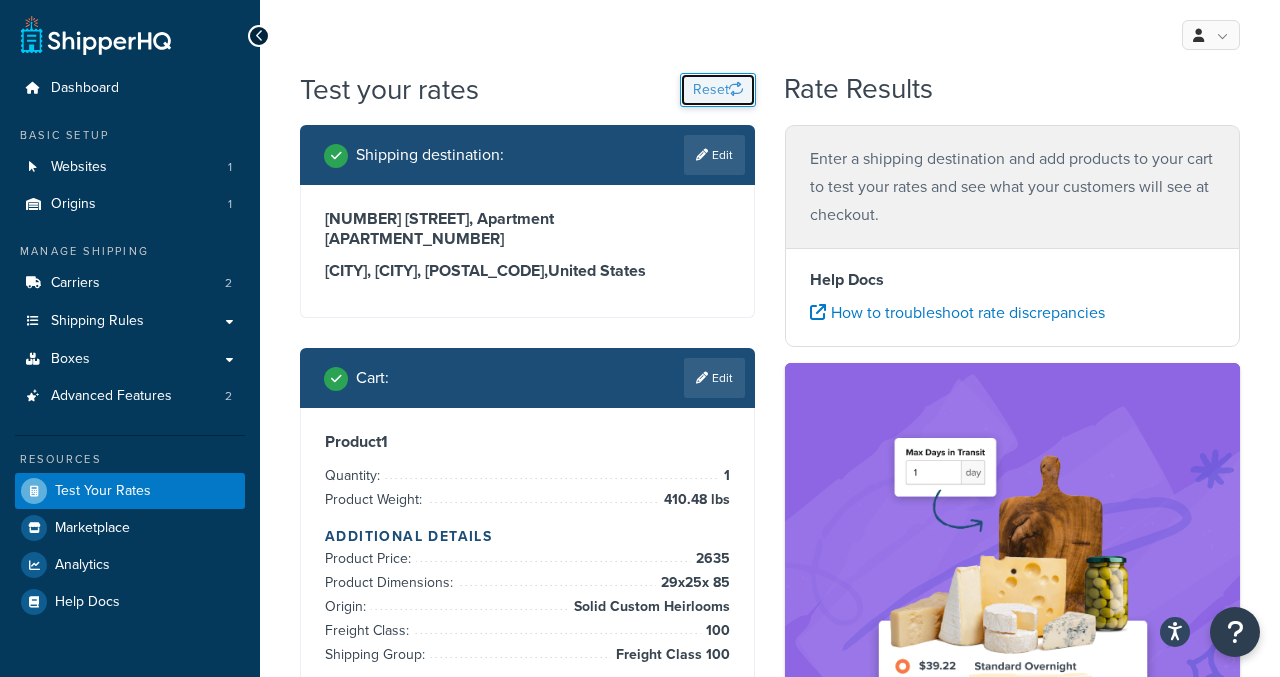 click on "Reset" at bounding box center (718, 90) 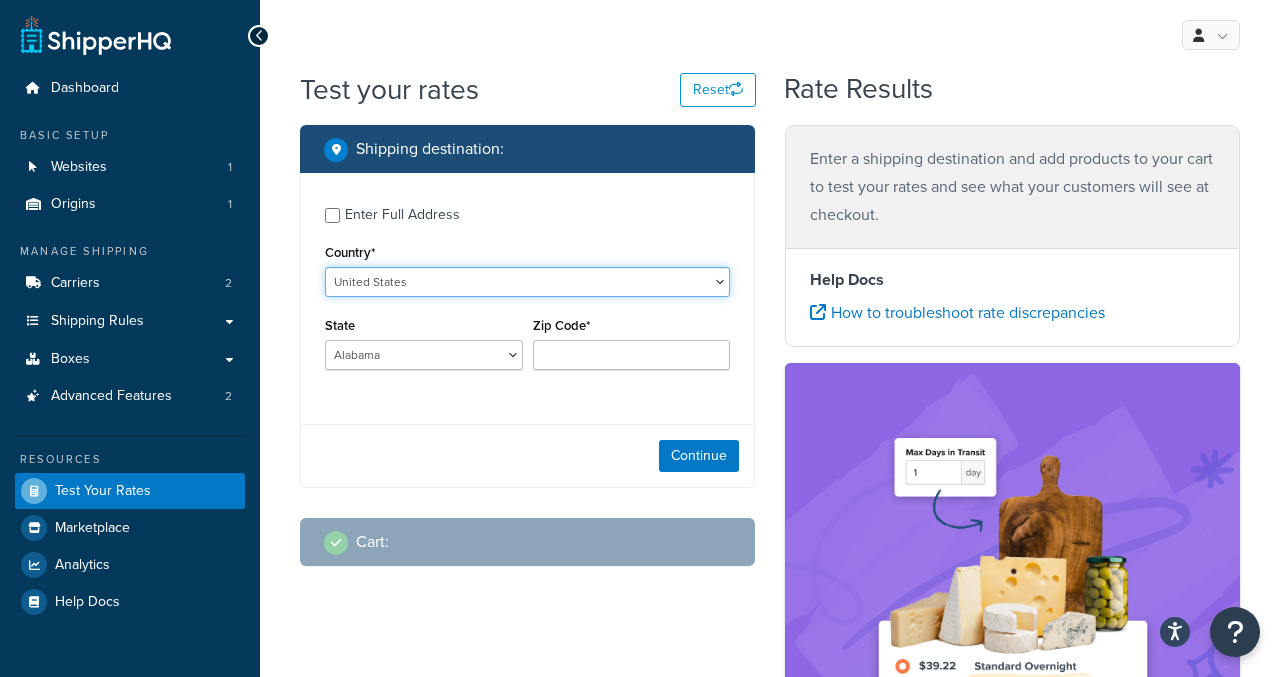 click on "United States  United Kingdom  Afghanistan  Åland Islands  Albania  Algeria  American Samoa  Andorra  Angola  Anguilla  Antarctica  Antigua and Barbuda  Argentina  Armenia  Aruba  Australia  Austria  Azerbaijan  Bahamas  Bahrain  Bangladesh  Barbados  Belarus  Belgium  Belize  Benin  Bermuda  Bhutan  Bolivia  Bonaire, Sint Eustatius and Saba  Bosnia and Herzegovina  Botswana  Bouvet Island  Brazil  British Indian Ocean Territory  Brunei Darussalam  Bulgaria  Burkina Faso  Burundi  Cambodia  Cameroon  Canada  Cape Verde  Cayman Islands  Central African Republic  Chad  Chile  China  Christmas Island  Cocos (Keeling) Islands  Colombia  Comoros  Congo  Congo, The Democratic Republic of the  Cook Islands  Costa Rica  Côte d'Ivoire  Croatia  Cuba  Curacao  Cyprus  Czech Republic  Denmark  Djibouti  Dominica  Dominican Republic  Ecuador  Egypt  El Salvador  Equatorial Guinea  Eritrea  Estonia  Ethiopia  Falkland Islands (Malvinas)  Faroe Islands  Fiji  Finland  France  French Guiana  French Polynesia  Gabon  Guam" at bounding box center [527, 282] 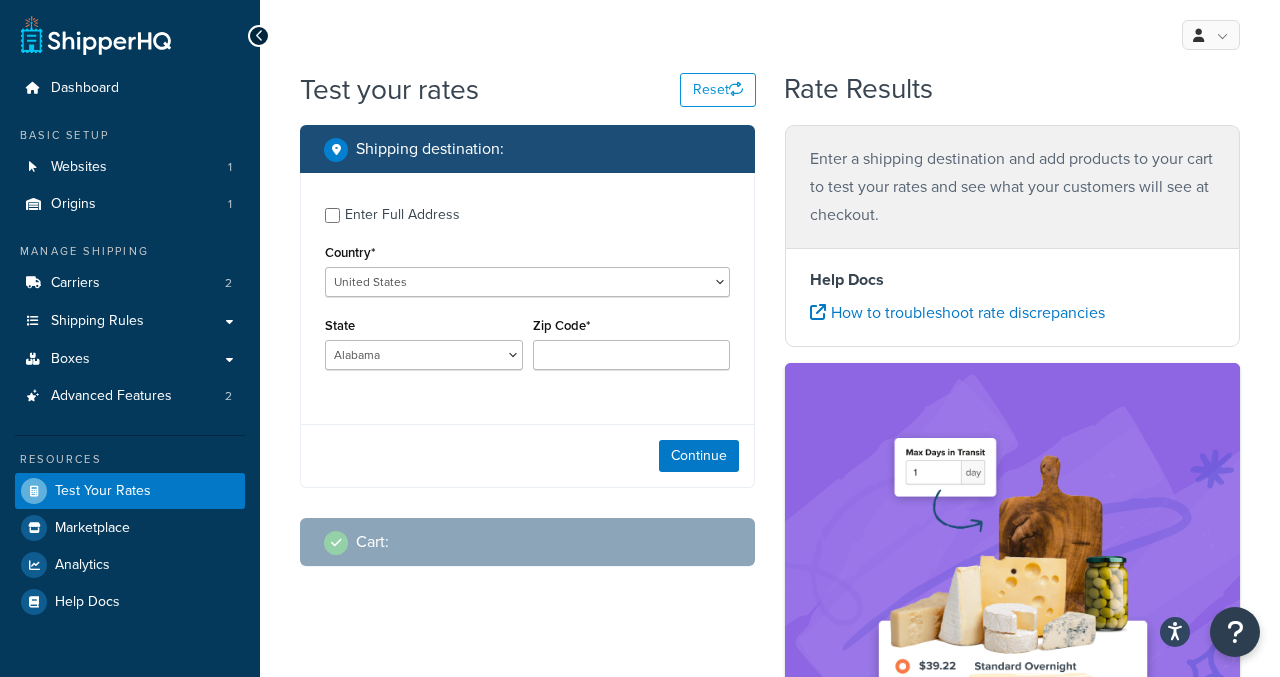 click on "Enter Full Address" at bounding box center (527, 213) 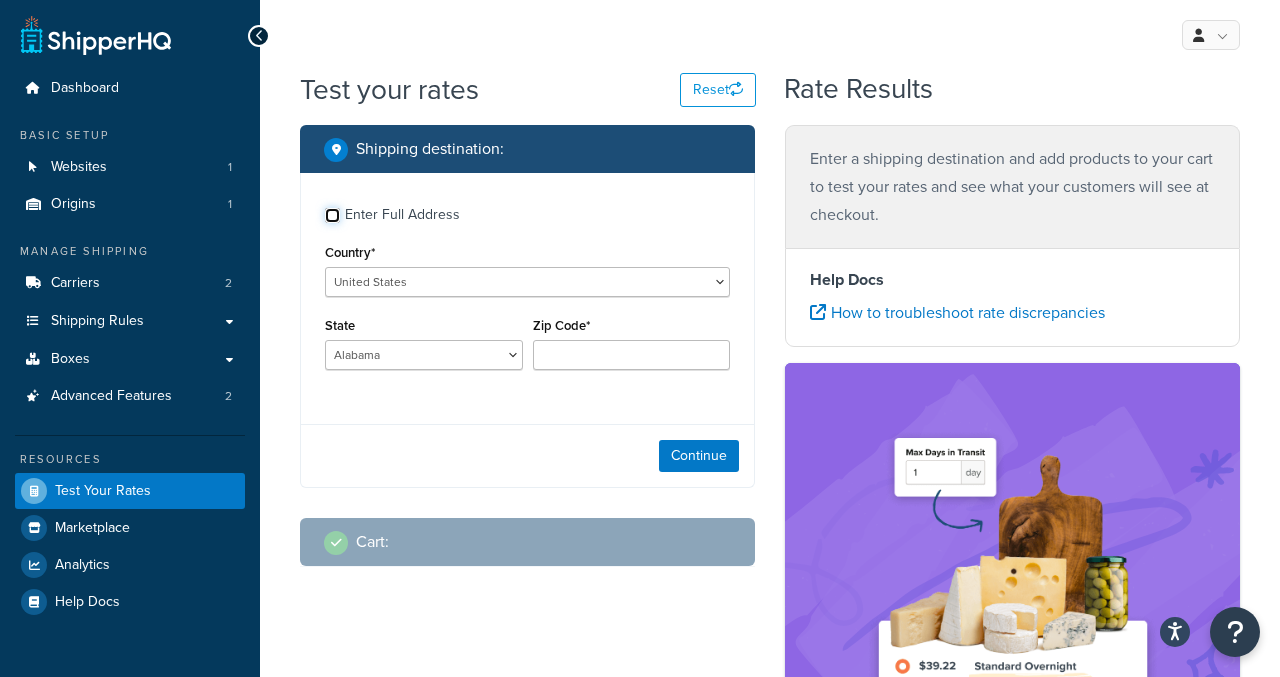 click on "Enter Full Address" at bounding box center [332, 215] 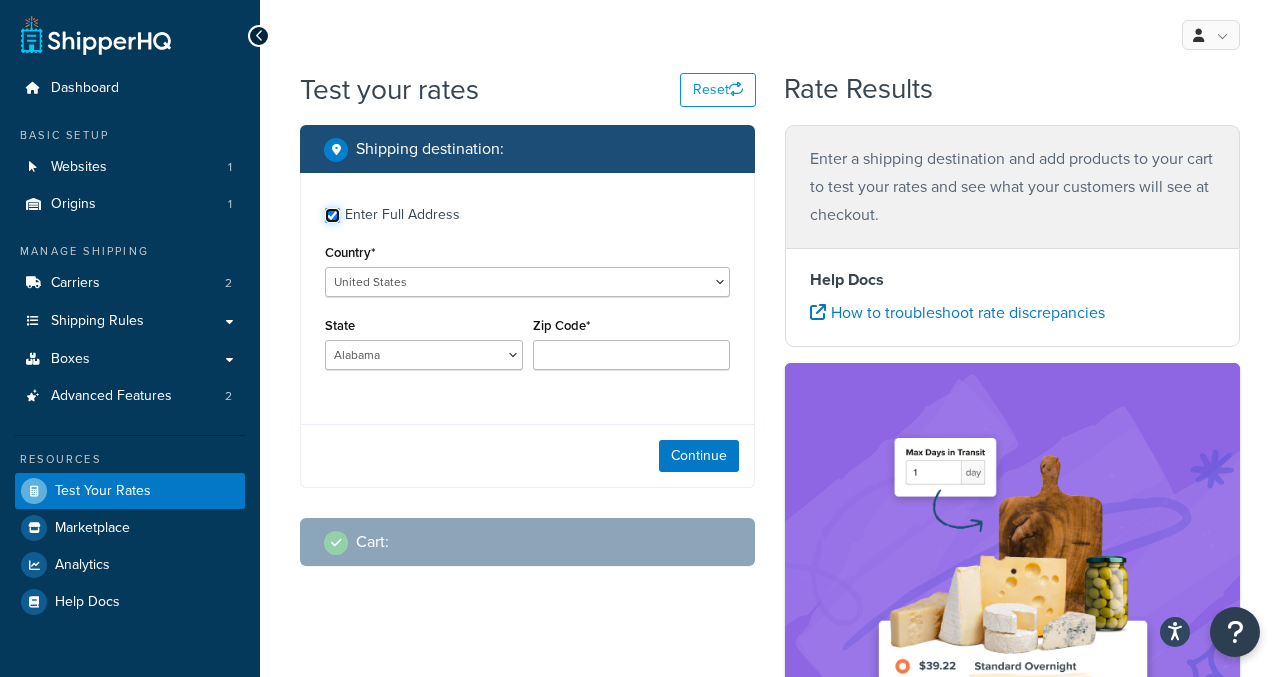 checkbox on "true" 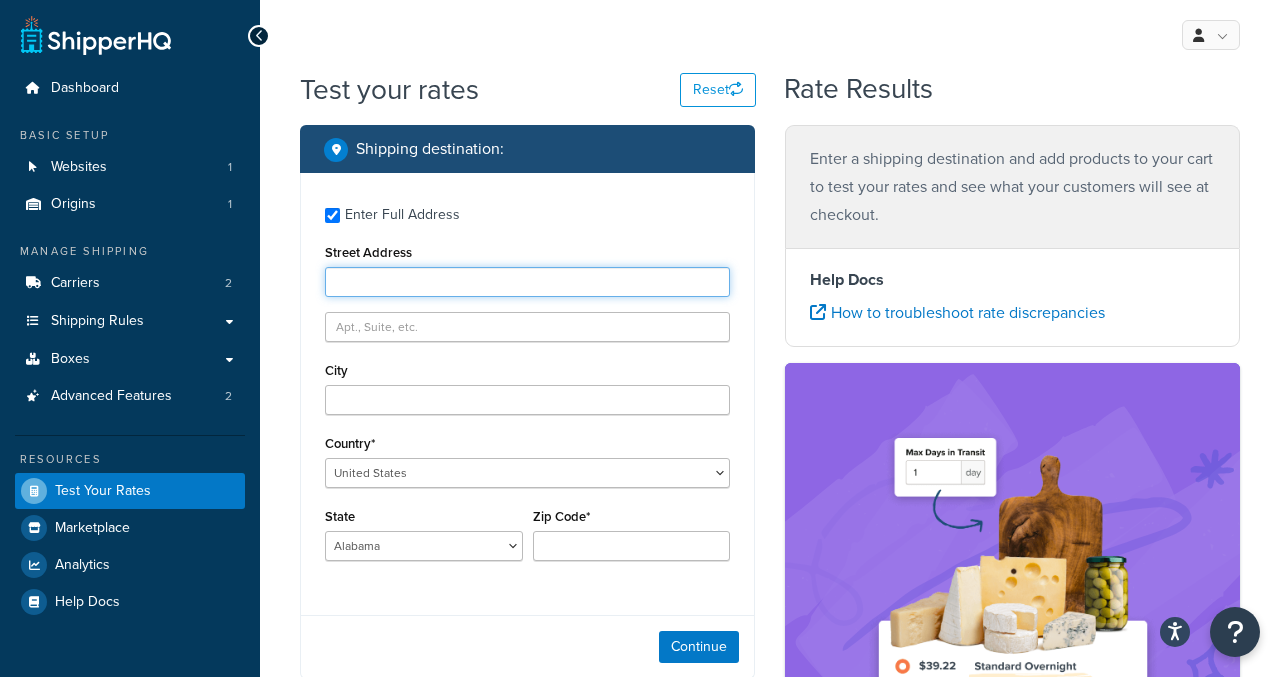 click on "Street Address" at bounding box center (527, 282) 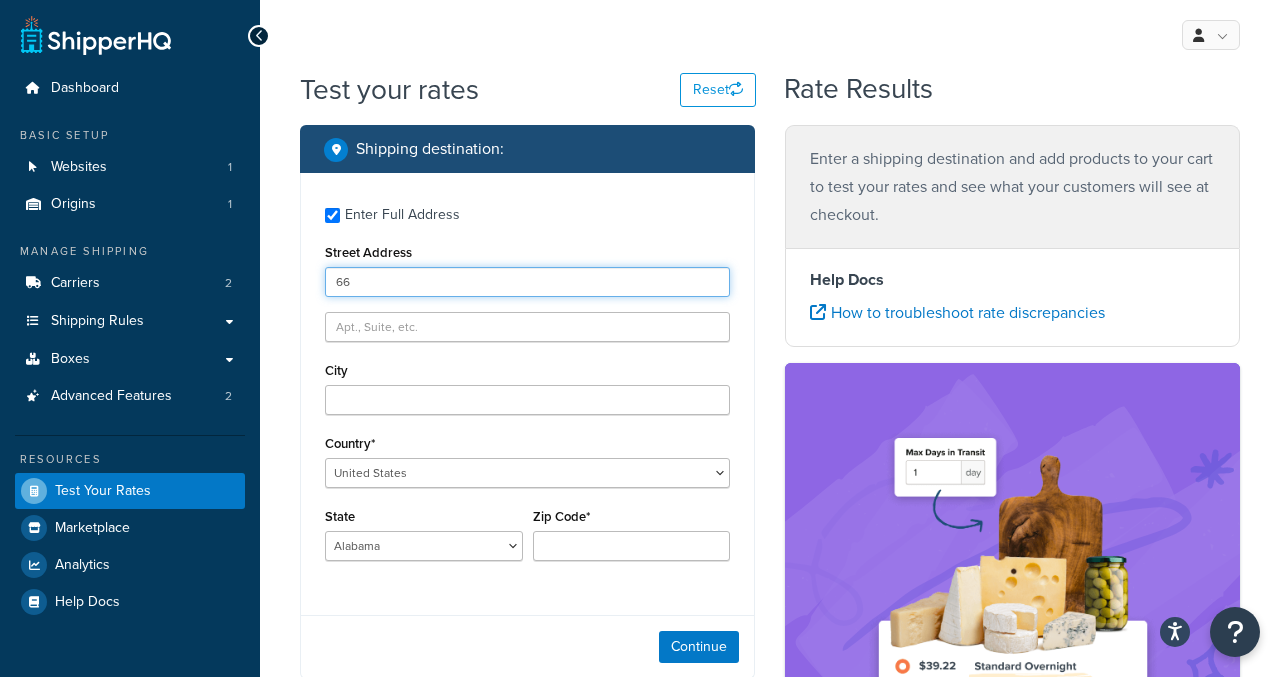 type on "[NUMBER] [STREET]" 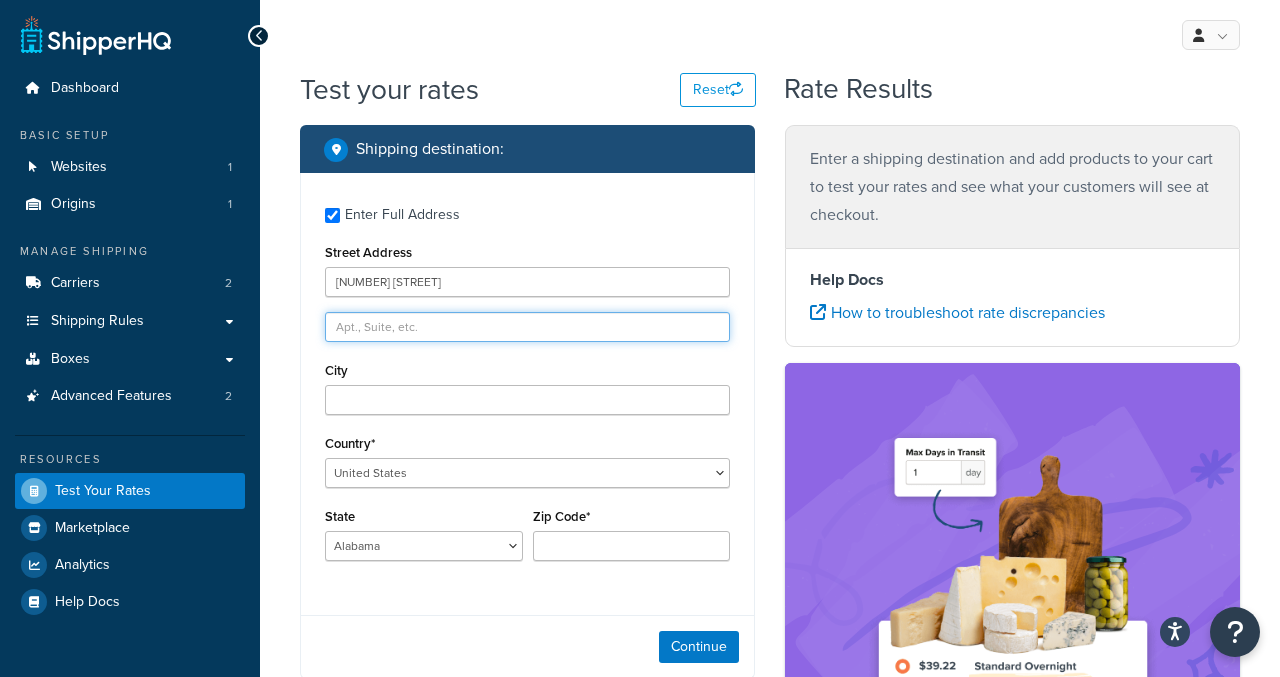 click at bounding box center (527, 327) 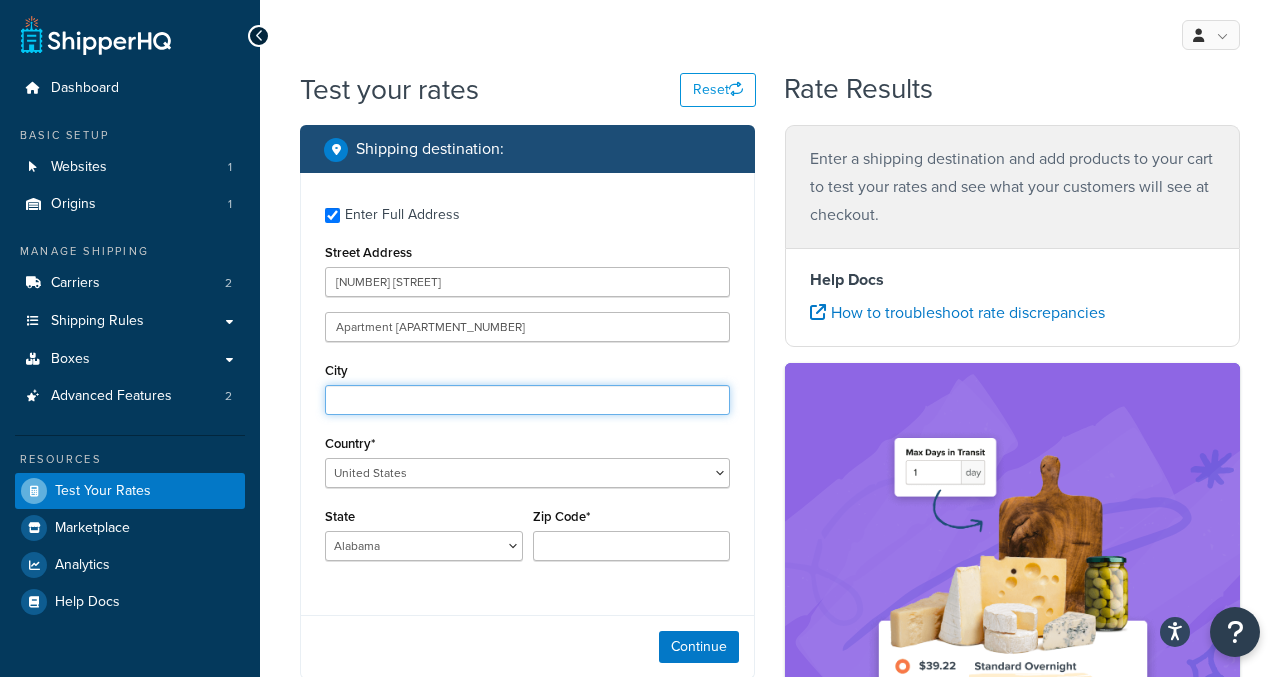 click on "City" at bounding box center [527, 400] 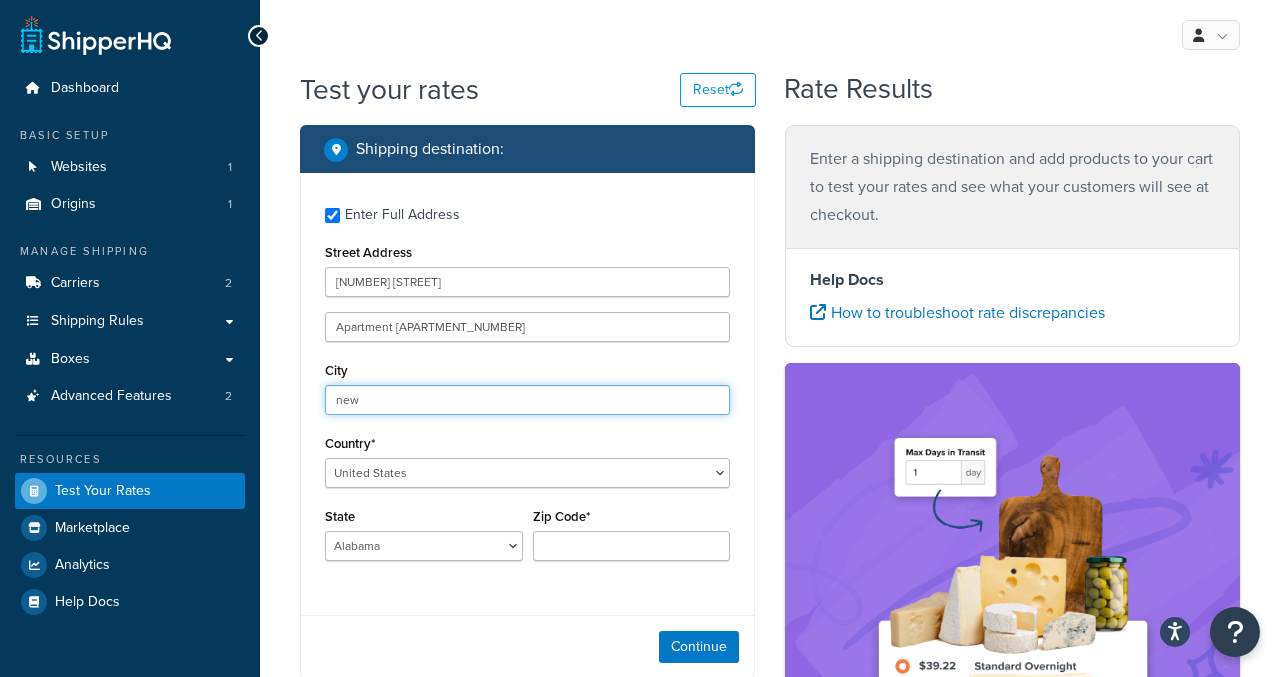type on "New York" 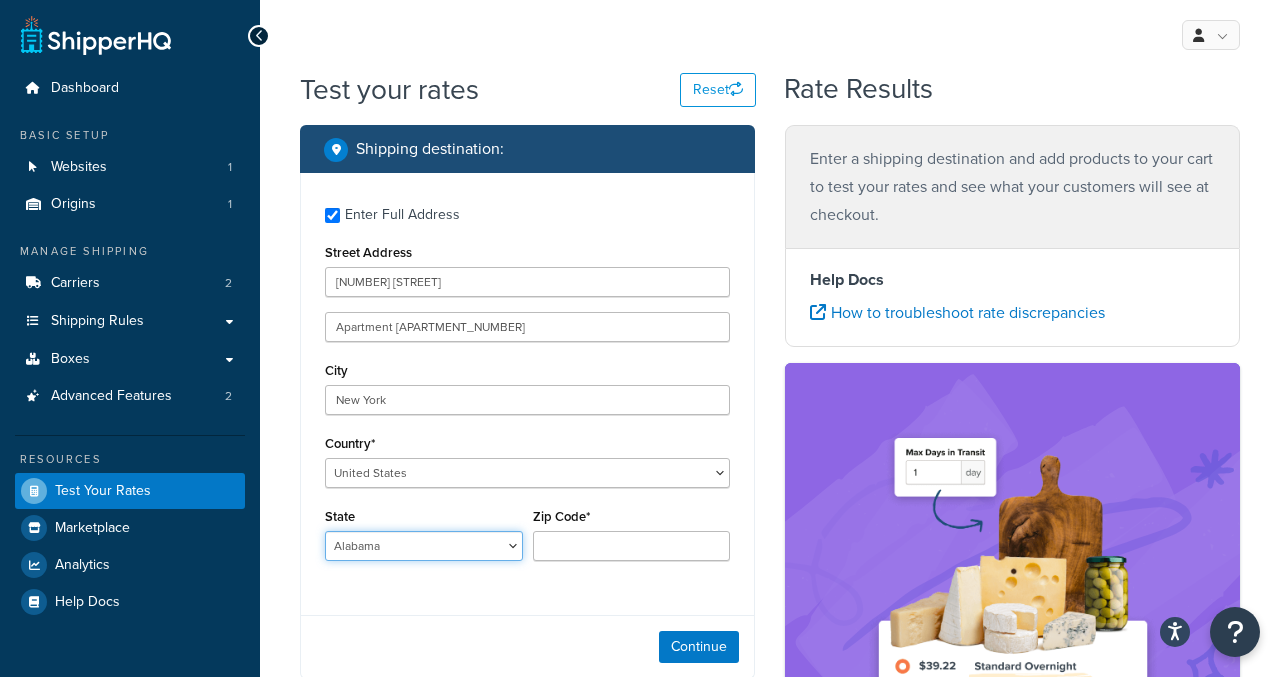 click on "Alabama  Alaska  American Samoa  Arizona  Arkansas  Armed Forces Americas  Armed Forces Europe, Middle East, Africa, Canada  Armed Forces Pacific  California  Colorado  Connecticut  Delaware  District of Columbia  Federated States of Micronesia  Florida  Georgia  Guam  Hawaii  Idaho  Illinois  Indiana  Iowa  Kansas  Kentucky  Louisiana  Maine  Marshall Islands  Maryland  Massachusetts  Michigan  Minnesota  Mississippi  Missouri  Montana  Nebraska  Nevada  New Hampshire  New Jersey  New Mexico  New York  North Carolina  North Dakota  Northern Mariana Islands  Ohio  Oklahoma  Oregon  Palau  Pennsylvania  Puerto Rico  Rhode Island  South Carolina  South Dakota  Tennessee  Texas  United States Minor Outlying Islands  Utah  Vermont  Virgin Islands  Virginia  Washington  West Virginia  Wisconsin  Wyoming" at bounding box center (424, 546) 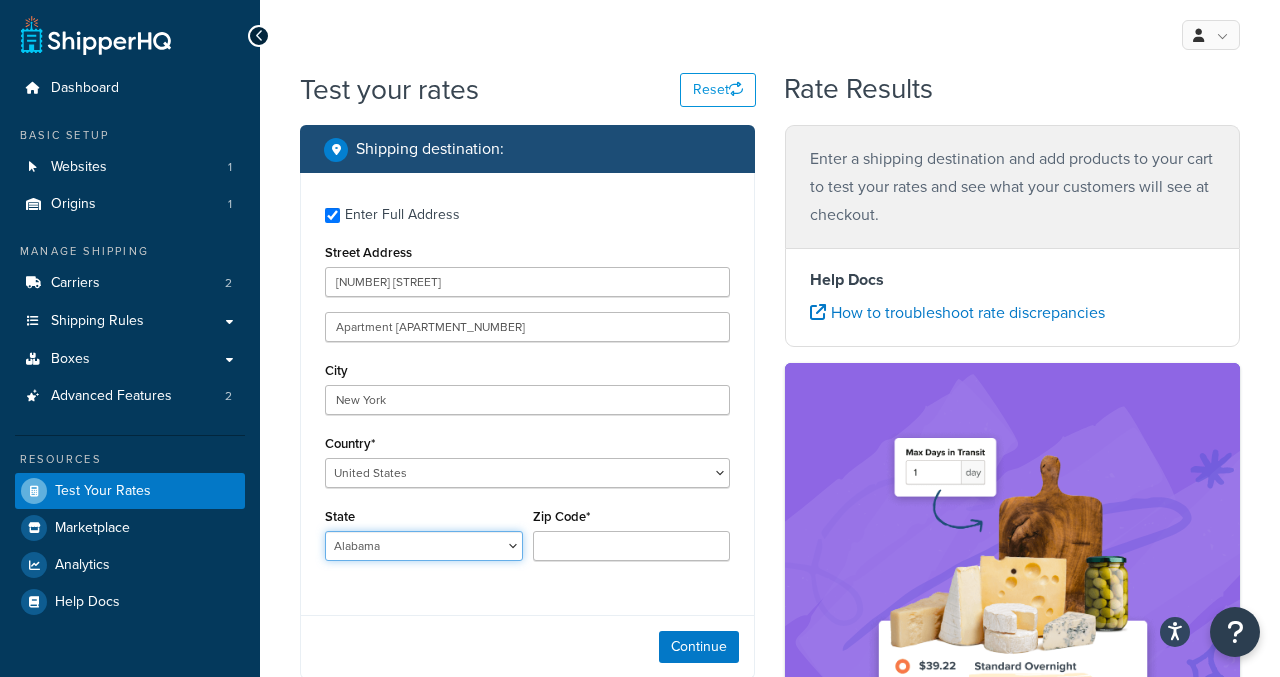 select on "NY" 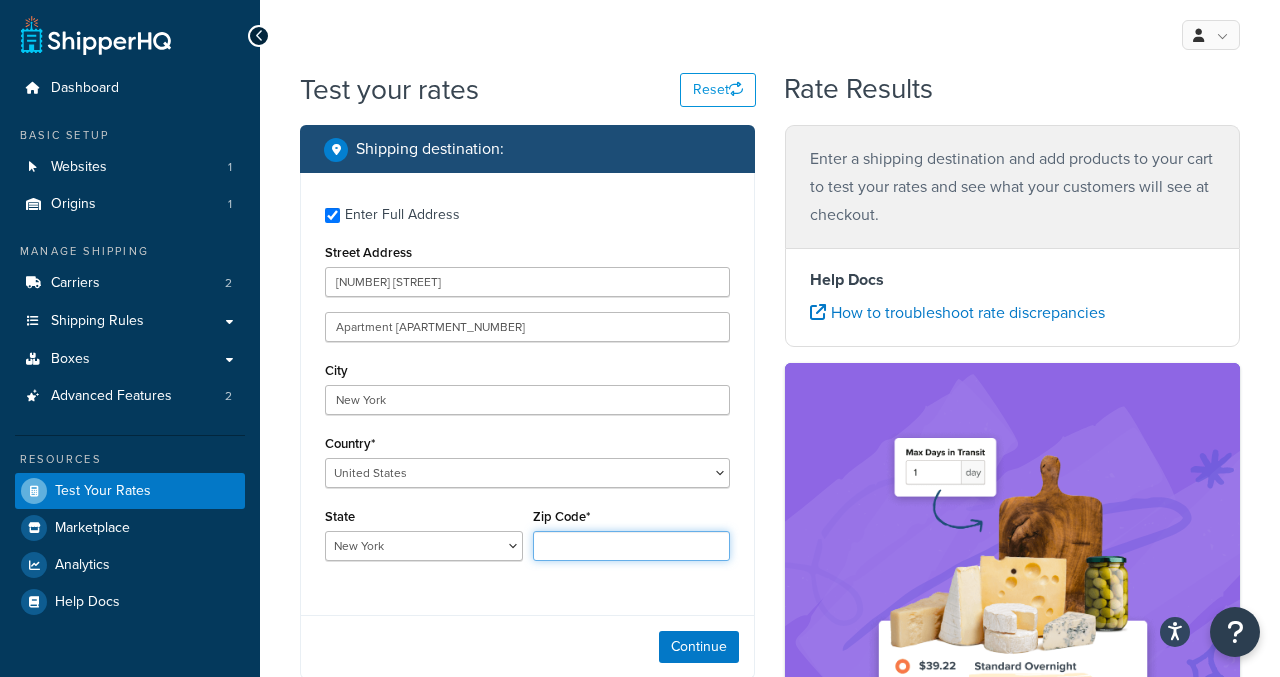 click on "Zip Code*" at bounding box center (632, 546) 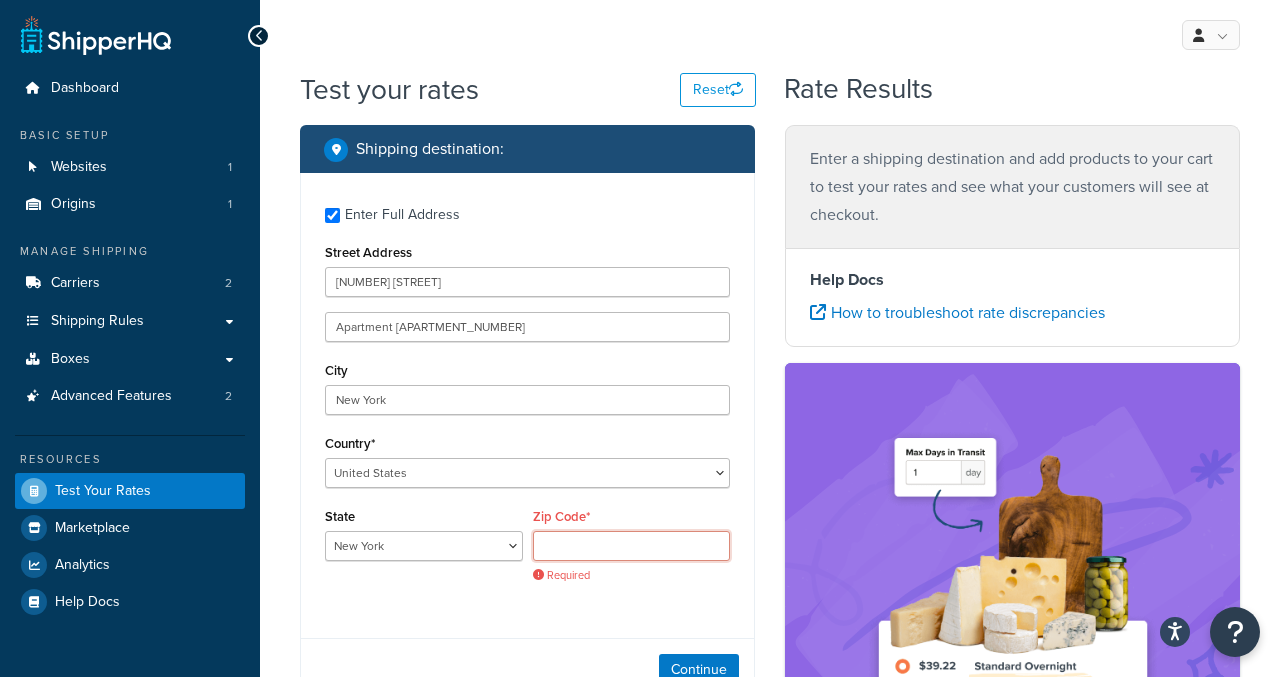 paste on "[POSTAL_CODE]" 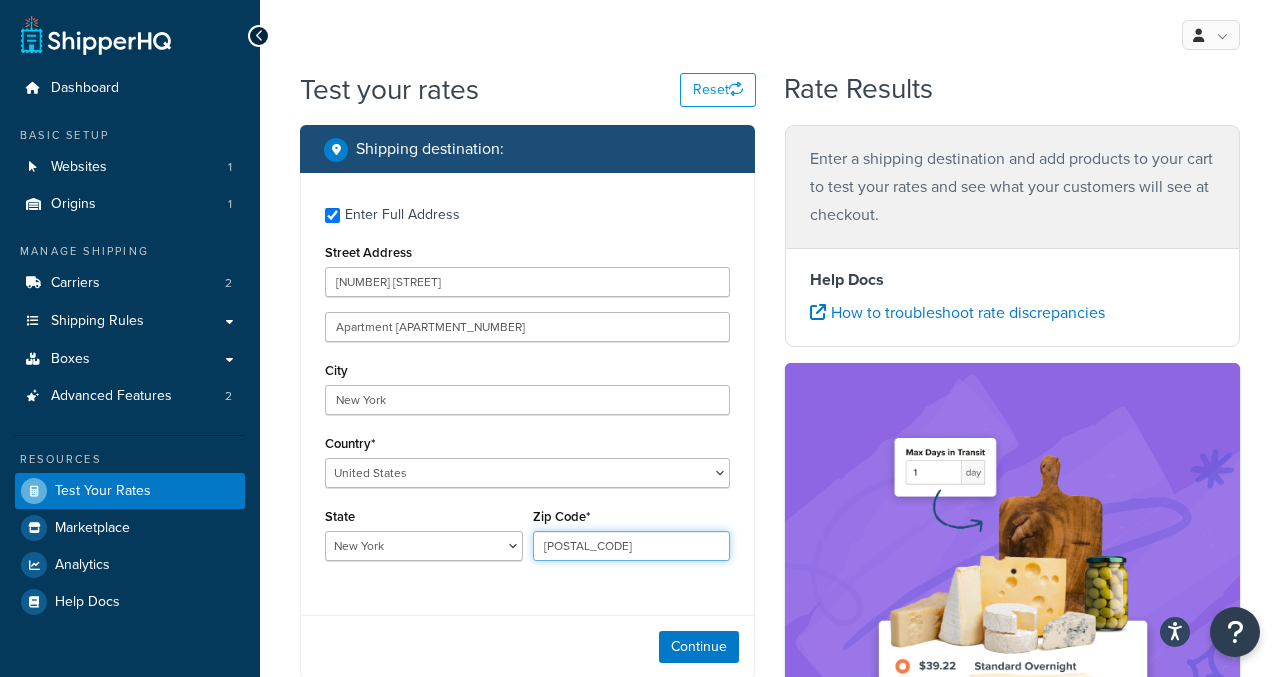 type on "[POSTAL_CODE]" 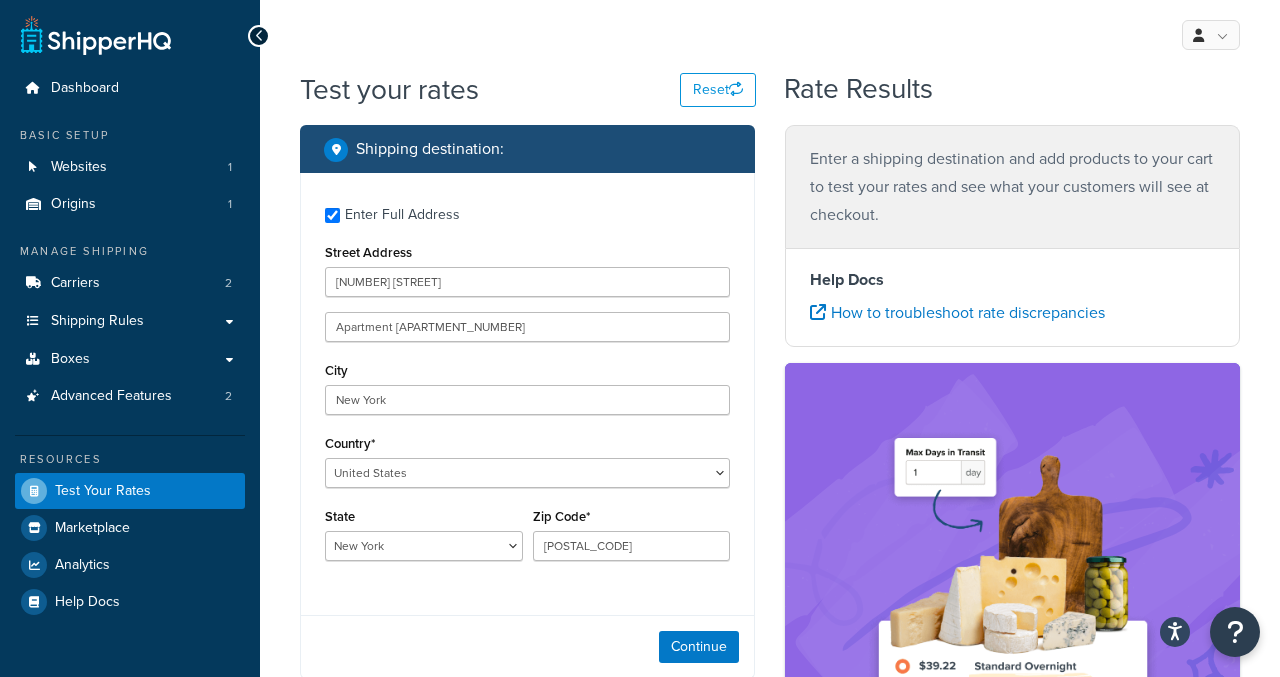 click on "Enter Full Address Street Address   66 Leonard Street   Apartment 4e City   New York Country*   United States  United Kingdom  Afghanistan  Åland Islands  Albania  Algeria  American Samoa  Andorra  Angola  Anguilla  Antarctica  Antigua and Barbuda  Argentina  Armenia  Aruba  Australia  Austria  Azerbaijan  Bahamas  Bahrain  Bangladesh  Barbados  Belarus  Belgium  Belize  Benin  Bermuda  Bhutan  Bolivia  Bonaire, Sint Eustatius and Saba  Bosnia and Herzegovina  Botswana  Bouvet Island  Brazil  British Indian Ocean Territory  Brunei Darussalam  Bulgaria  Burkina Faso  Burundi  Cambodia  Cameroon  Canada  Cape Verde  Cayman Islands  Central African Republic  Chad  Chile  China  Christmas Island  Cocos (Keeling) Islands  Colombia  Comoros  Congo  Congo, The Democratic Republic of the  Cook Islands  Costa Rica  Côte d'Ivoire  Croatia  Cuba  Curacao  Cyprus  Czech Republic  Denmark  Djibouti  Dominica  Dominican Republic  Ecuador  Egypt  El Salvador  Equatorial Guinea  Eritrea  Estonia  Ethiopia  Faroe Islands" at bounding box center [527, 386] 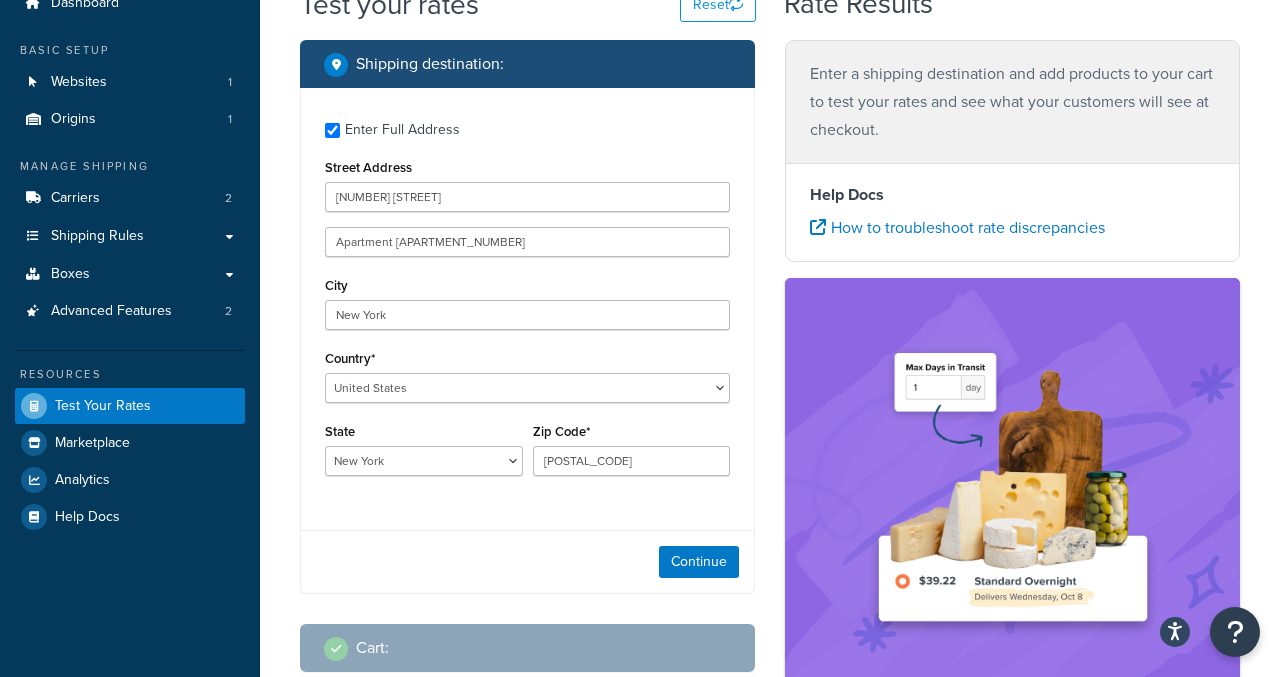 scroll, scrollTop: 92, scrollLeft: 0, axis: vertical 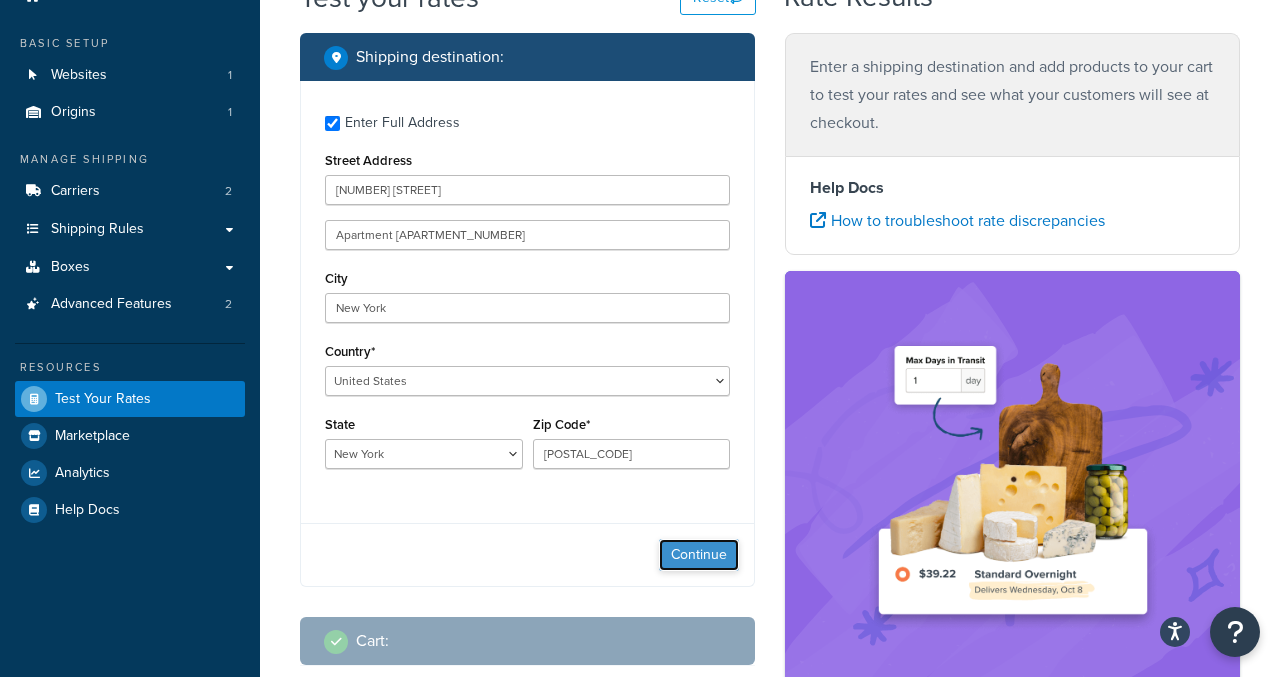 click on "Continue" at bounding box center [699, 555] 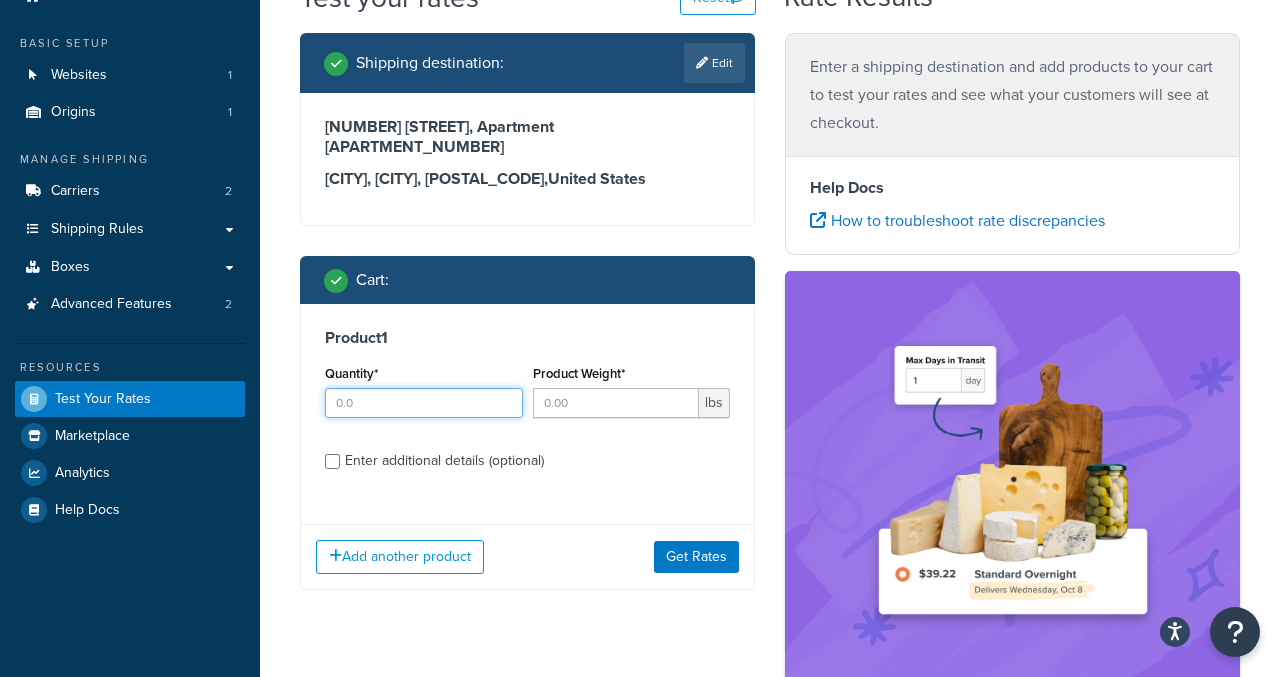 click on "Quantity*" at bounding box center [424, 403] 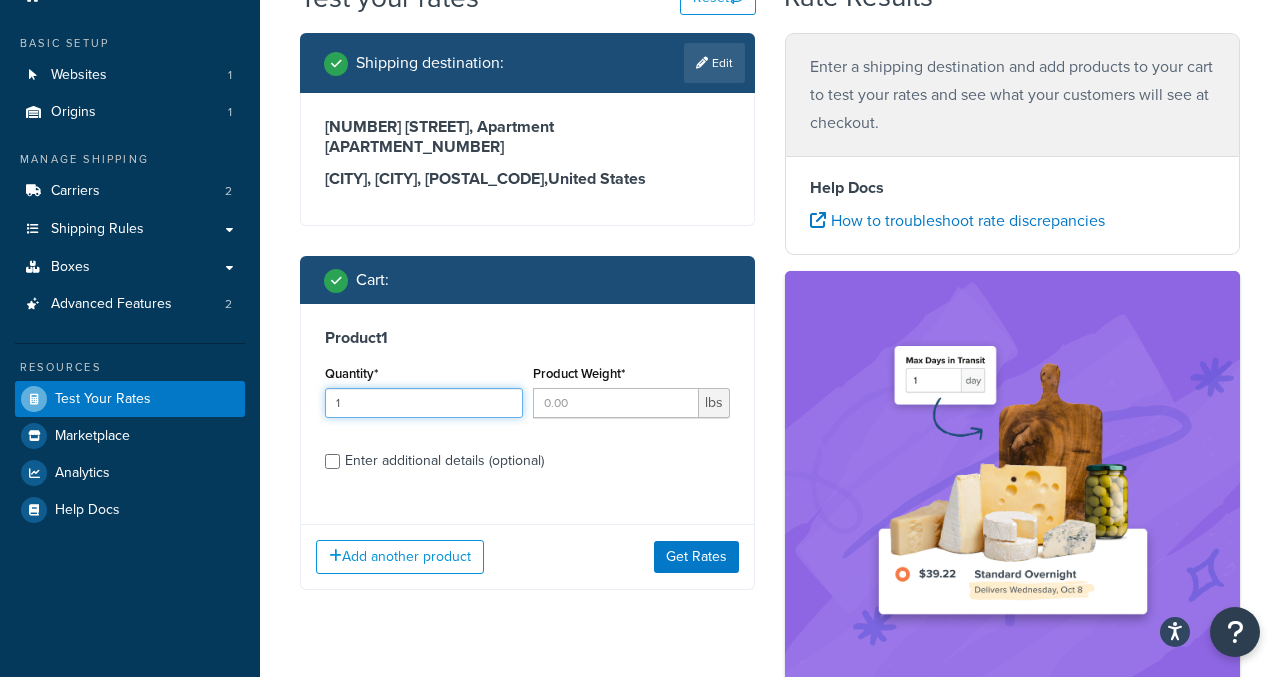 type on "1" 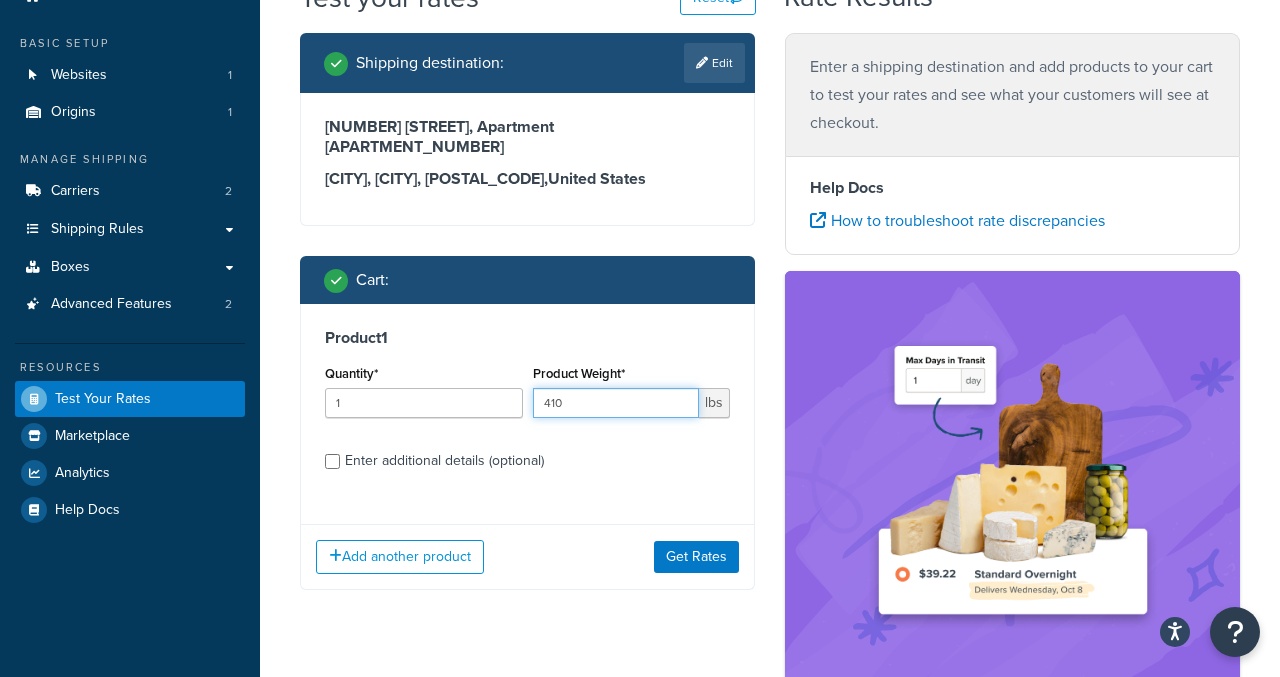 type on "410" 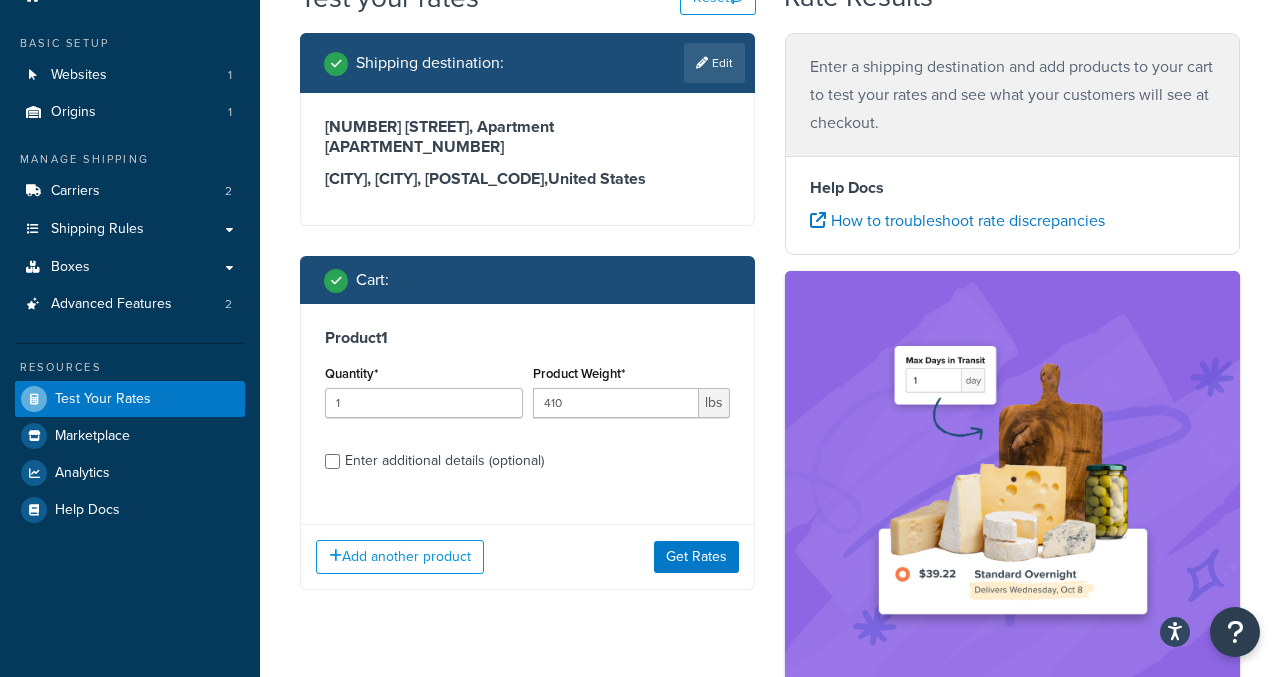 click on "Enter additional details (optional)" at bounding box center (444, 461) 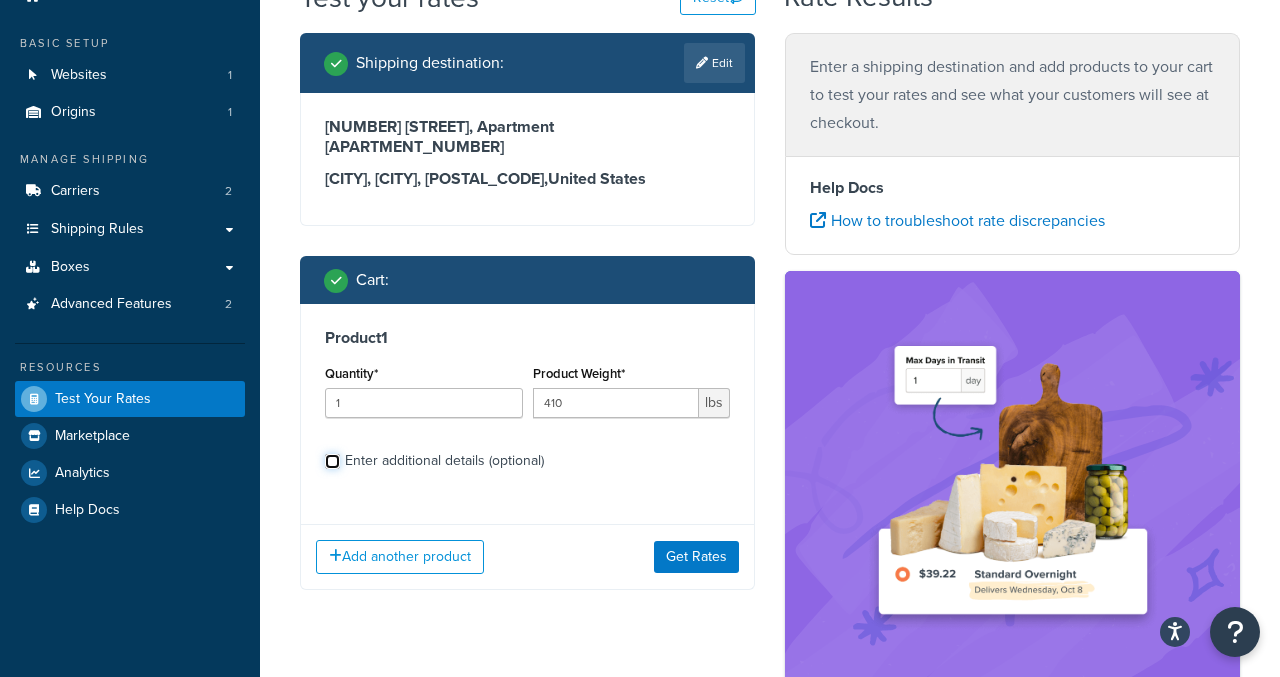 click on "Enter additional details (optional)" at bounding box center [332, 461] 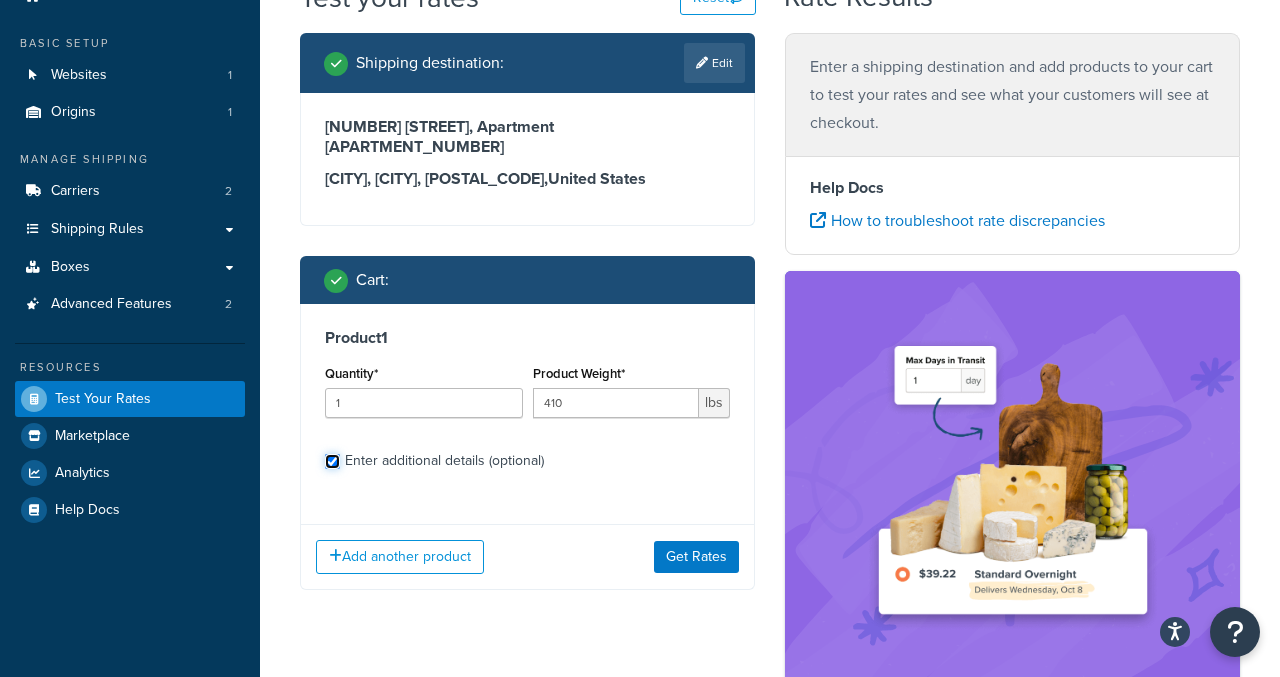 checkbox on "true" 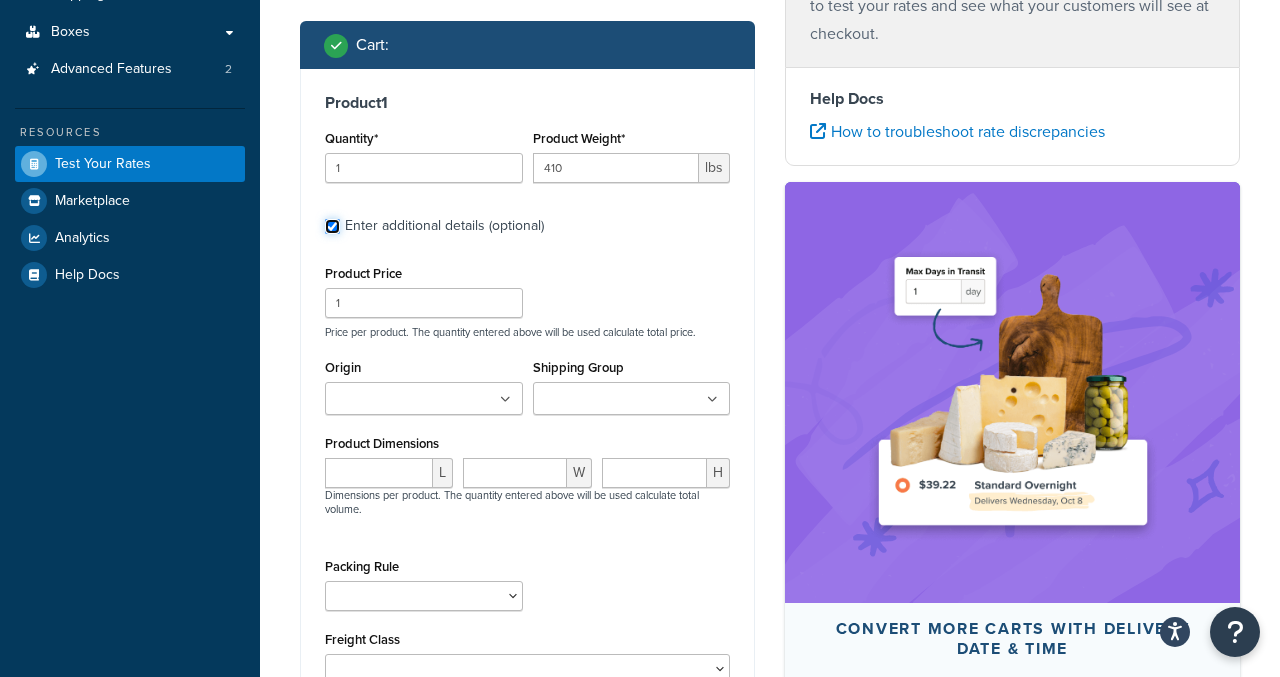 scroll, scrollTop: 353, scrollLeft: 0, axis: vertical 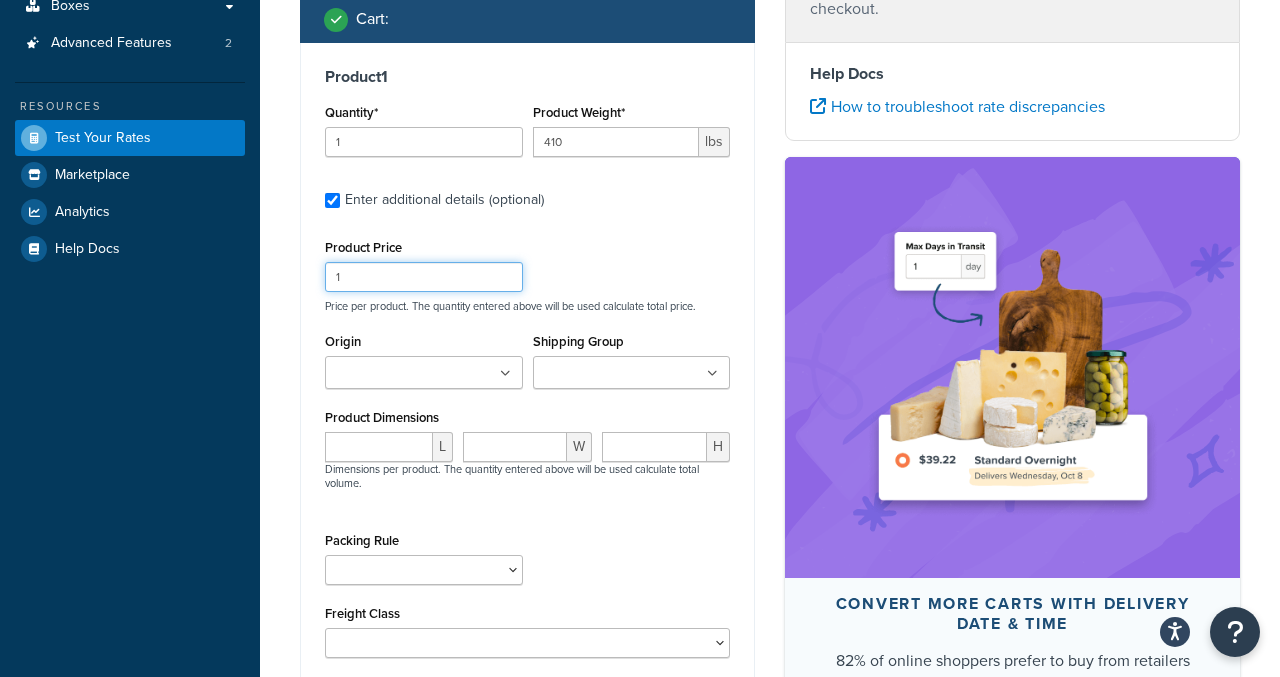 click on "1" at bounding box center (424, 277) 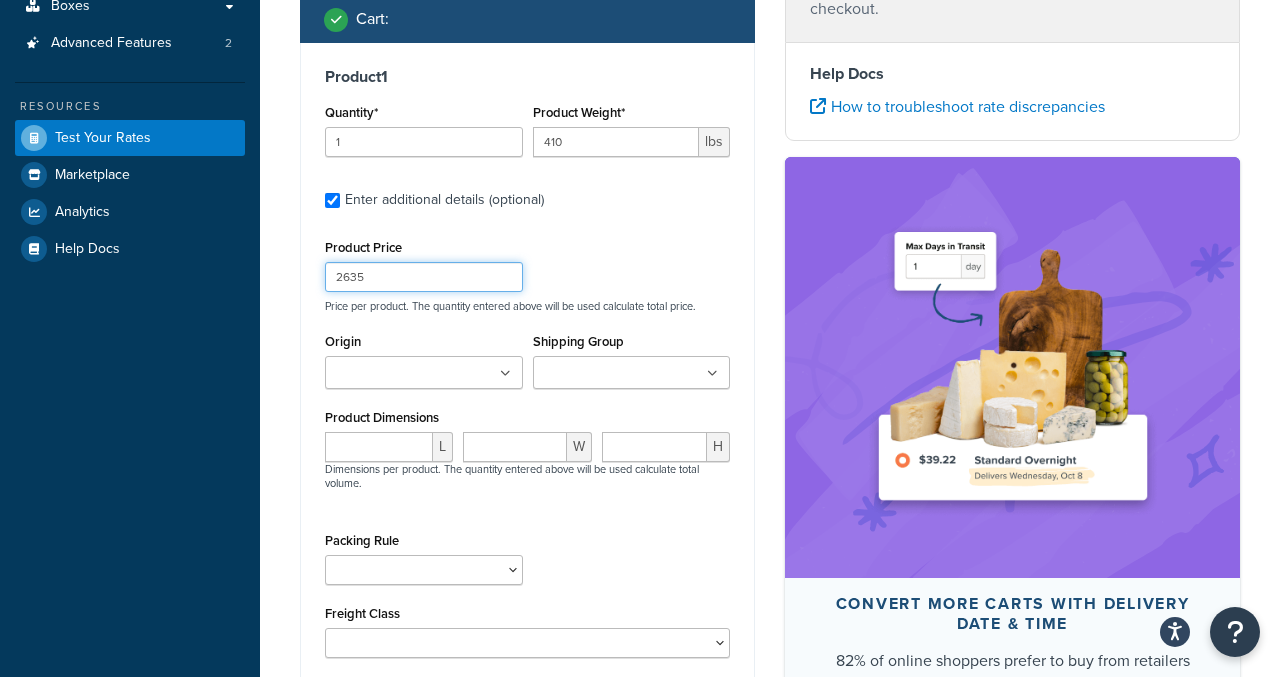 type on "2635" 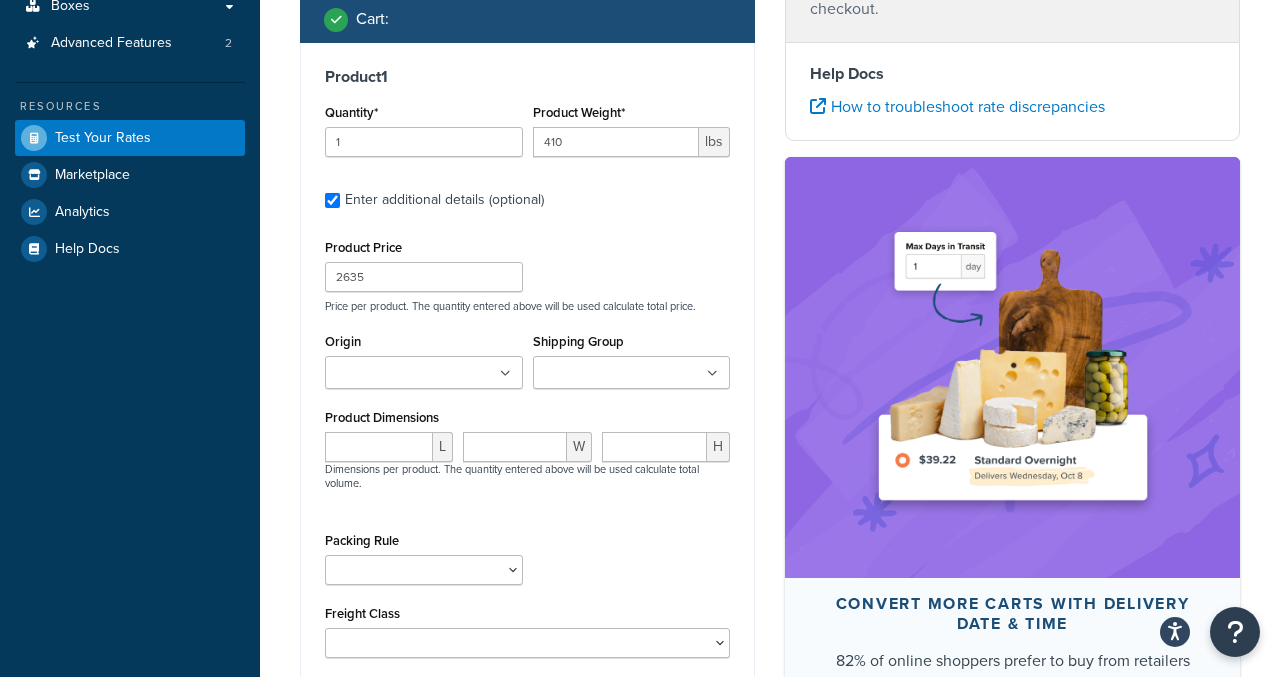 click on "Product Price   2635 Price per product. The quantity entered above will be used calculate total price. Origin   Solid Custom Heirlooms Shipping Group   Freight Class 100 Freight Class 125 Freight Class 70 Freight Class 85 Freight Class 92.5 Large Medium NIGHTSTANDS Small Product Dimensions   L   W   H Dimensions per product. The quantity entered above will be used calculate total volume. Packing Rule     Freight Class     50  55  60  65  70  77.5  85  92.5  100  110  125  150  175  200  250  300  400  500" at bounding box center [527, 446] 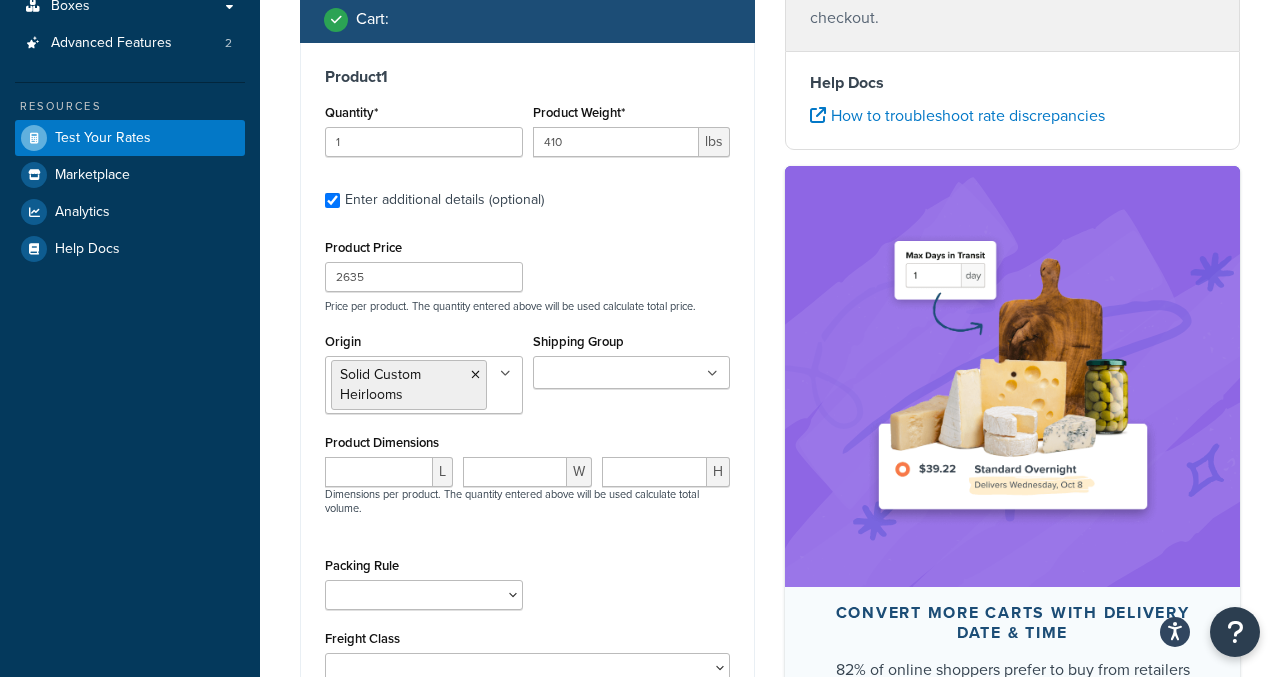 click on "Shipping Group" at bounding box center (627, 374) 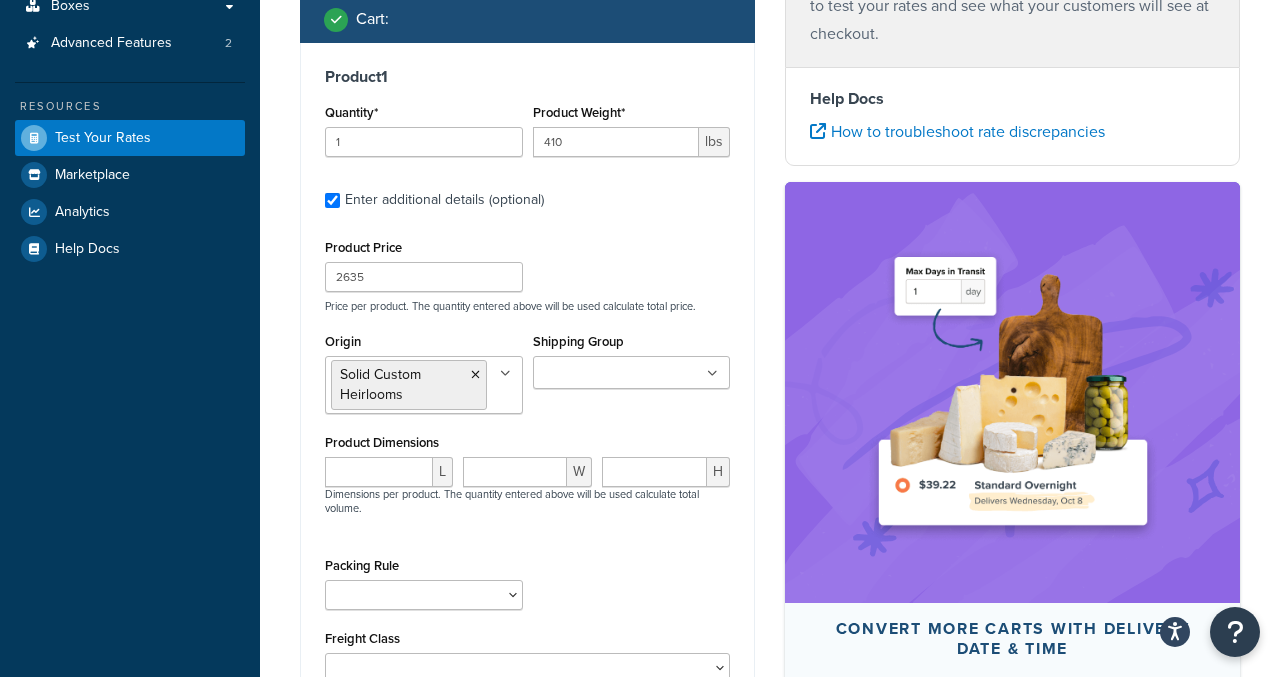 click on "Price per product. The quantity entered above will be used calculate total price." at bounding box center [527, 306] 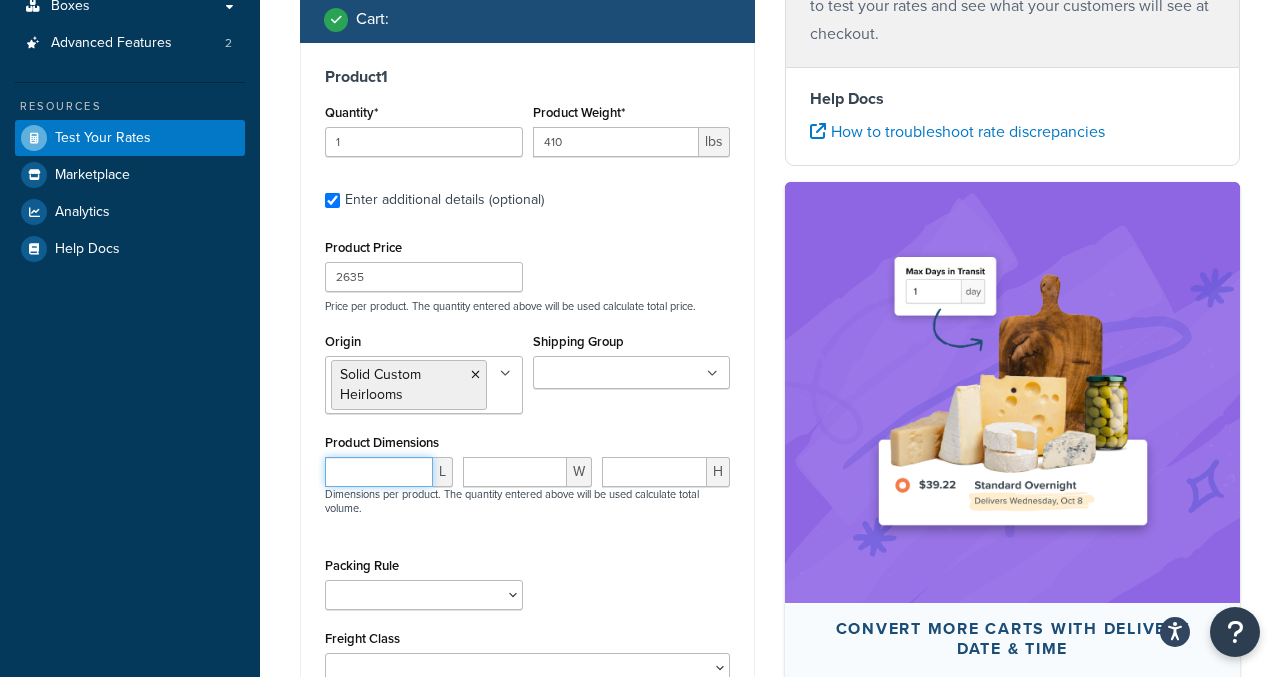 click at bounding box center [379, 472] 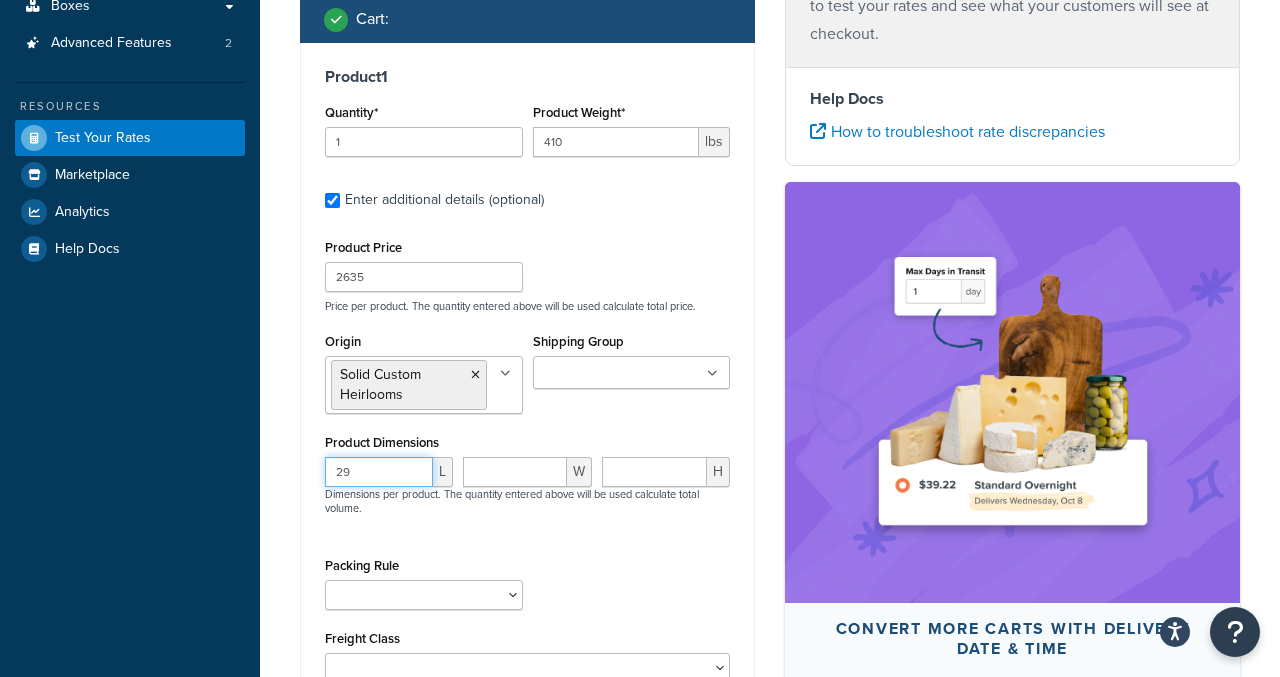 type on "29" 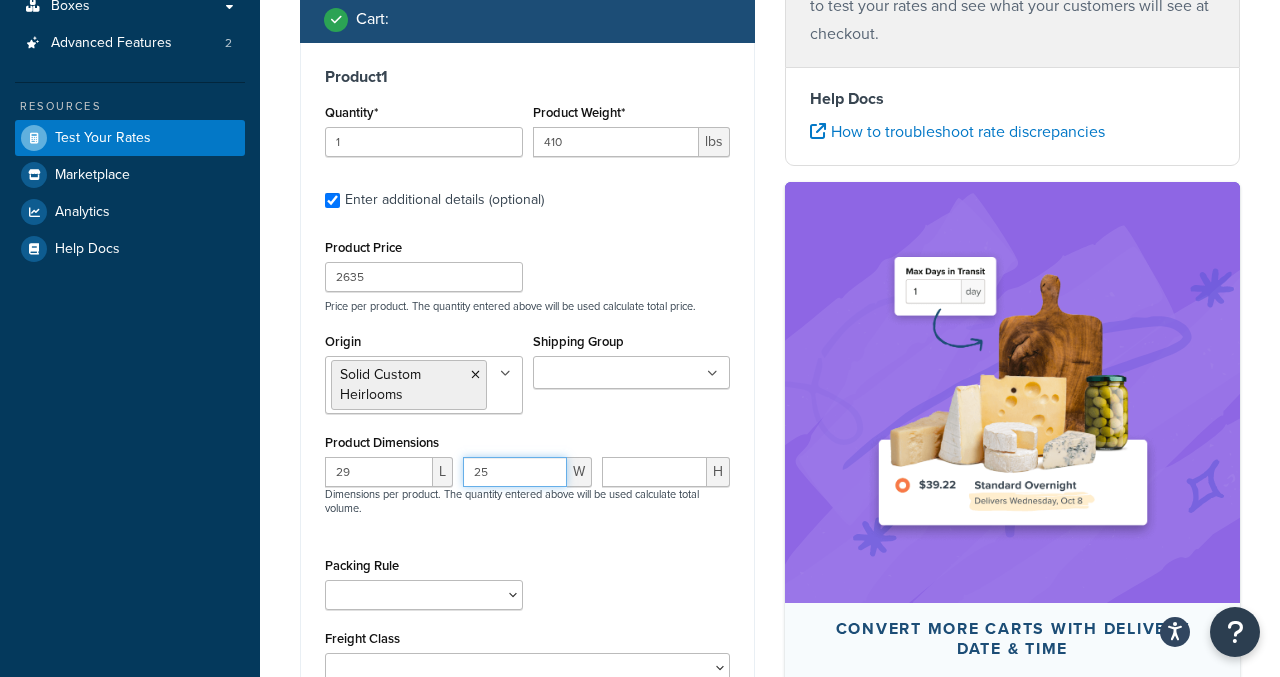 type on "25" 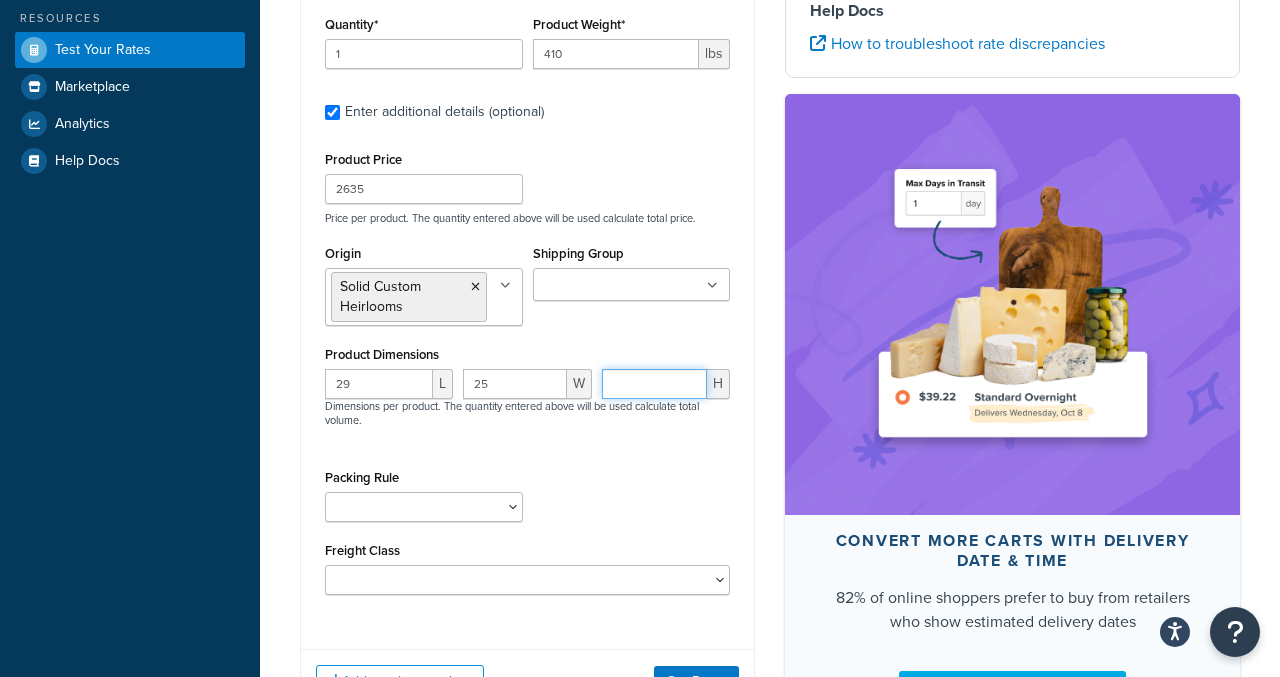 scroll, scrollTop: 483, scrollLeft: 0, axis: vertical 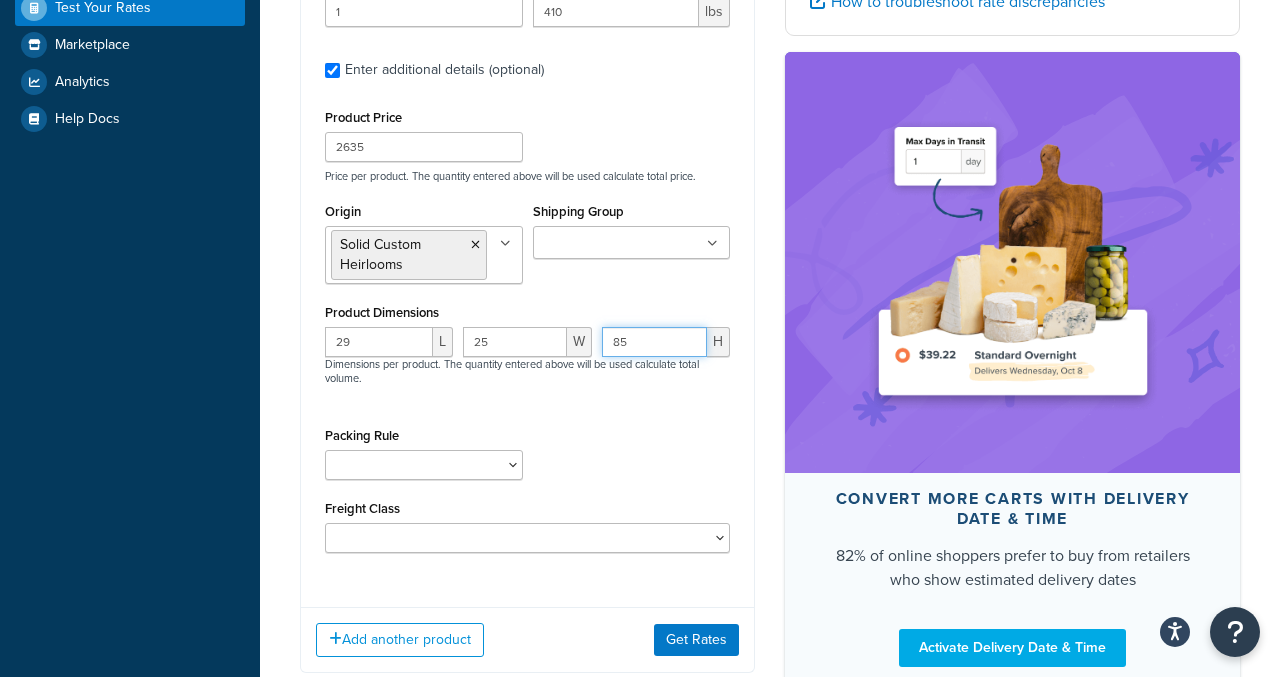 type on "85" 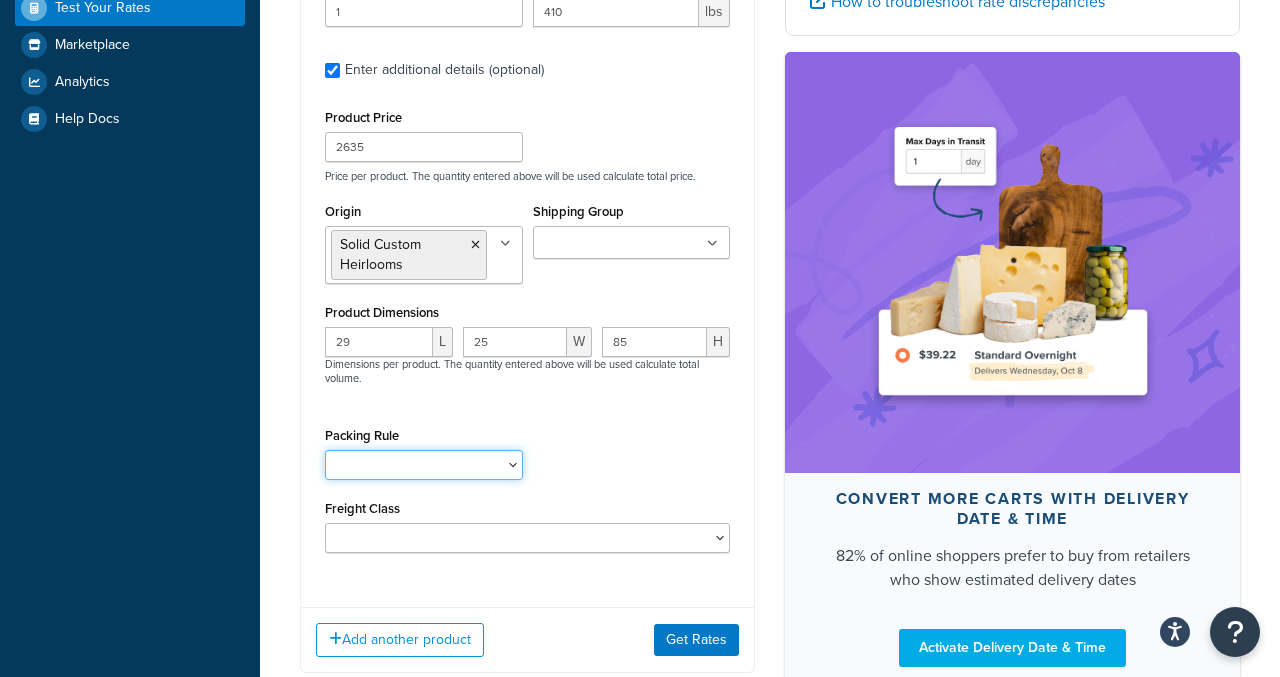 click on "Packing Rule" at bounding box center (424, 465) 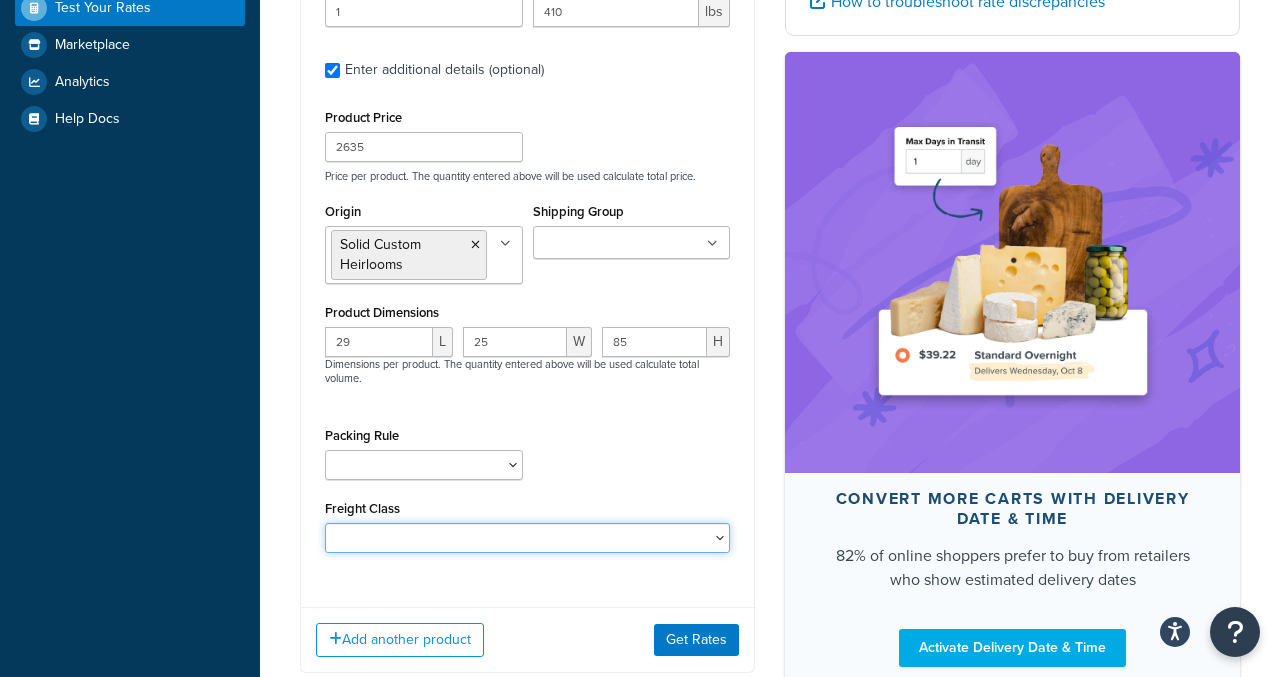 click on "50  55  60  65  70  77.5  85  92.5  100  110  125  150  175  200  250  300  400  500" at bounding box center [527, 538] 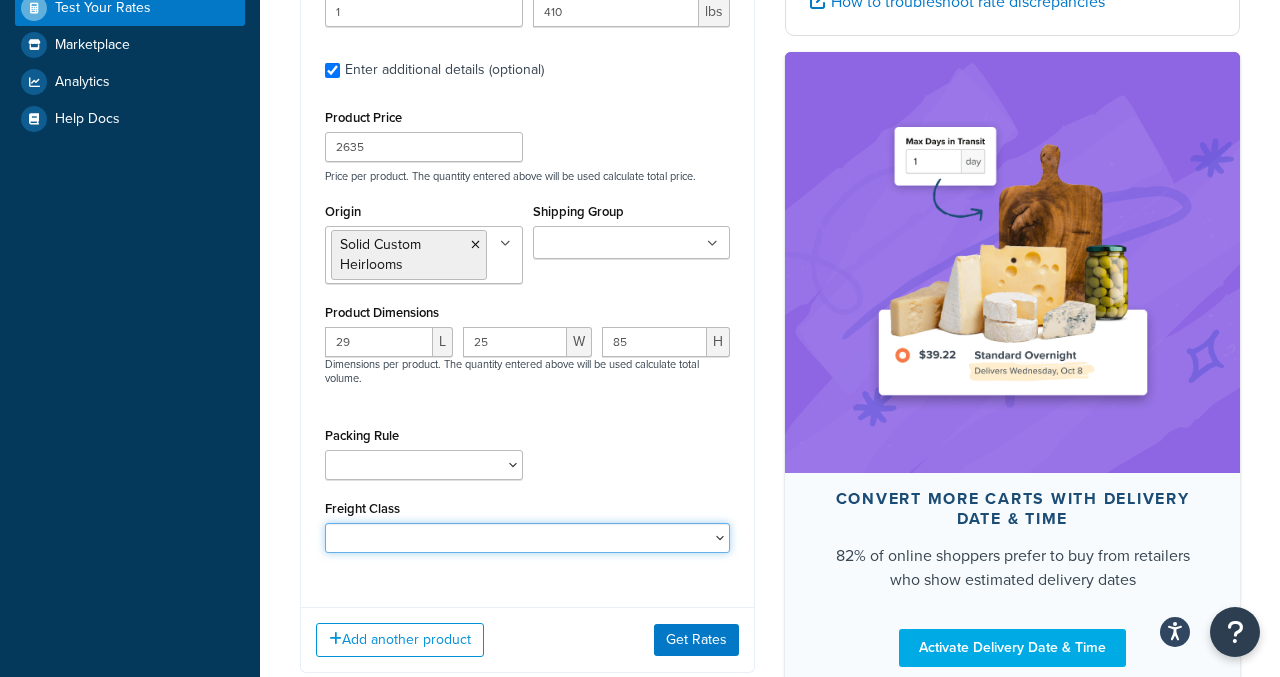 click on "50  55  60  65  70  77.5  85  92.5  100  110  125  150  175  200  250  300  400  500" at bounding box center (527, 538) 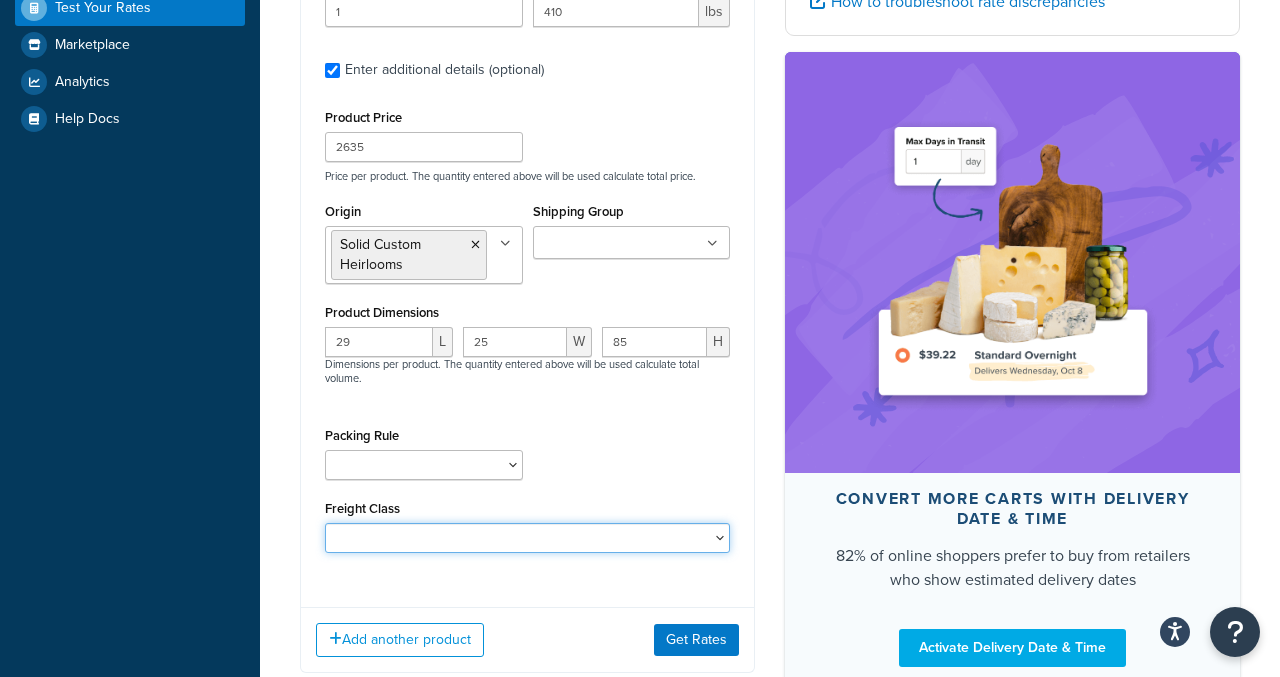 select on "92.5" 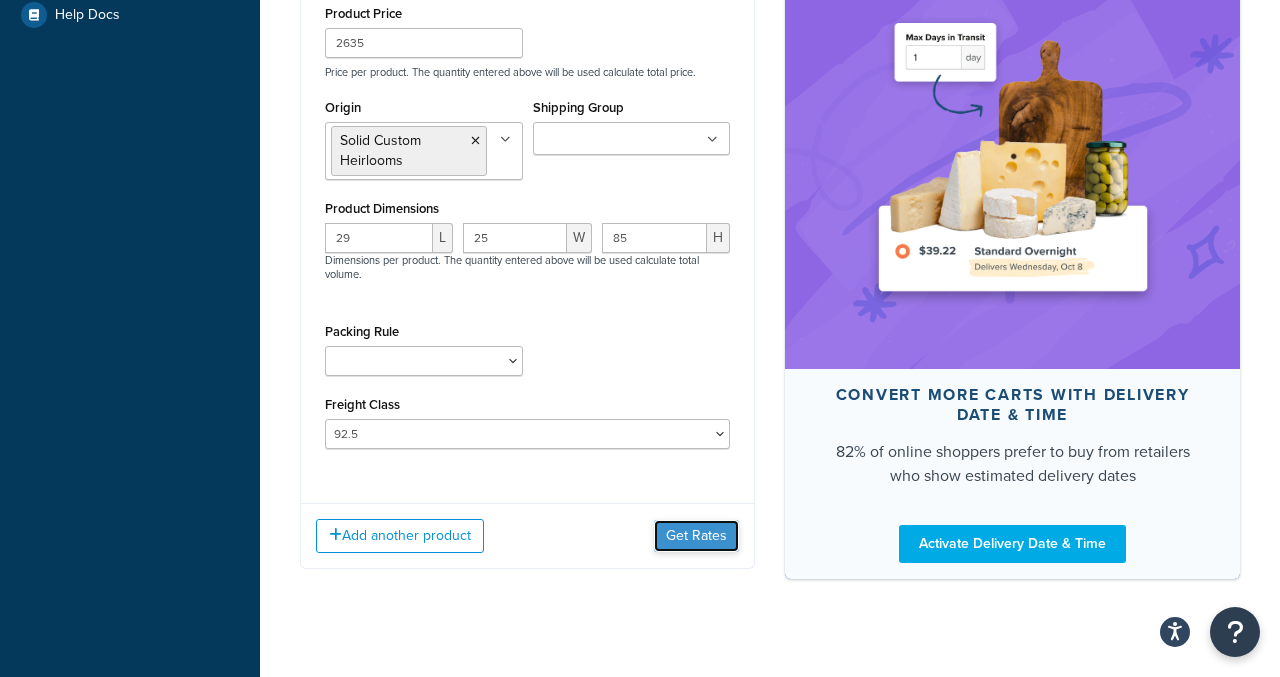 click on "Get Rates" at bounding box center [696, 536] 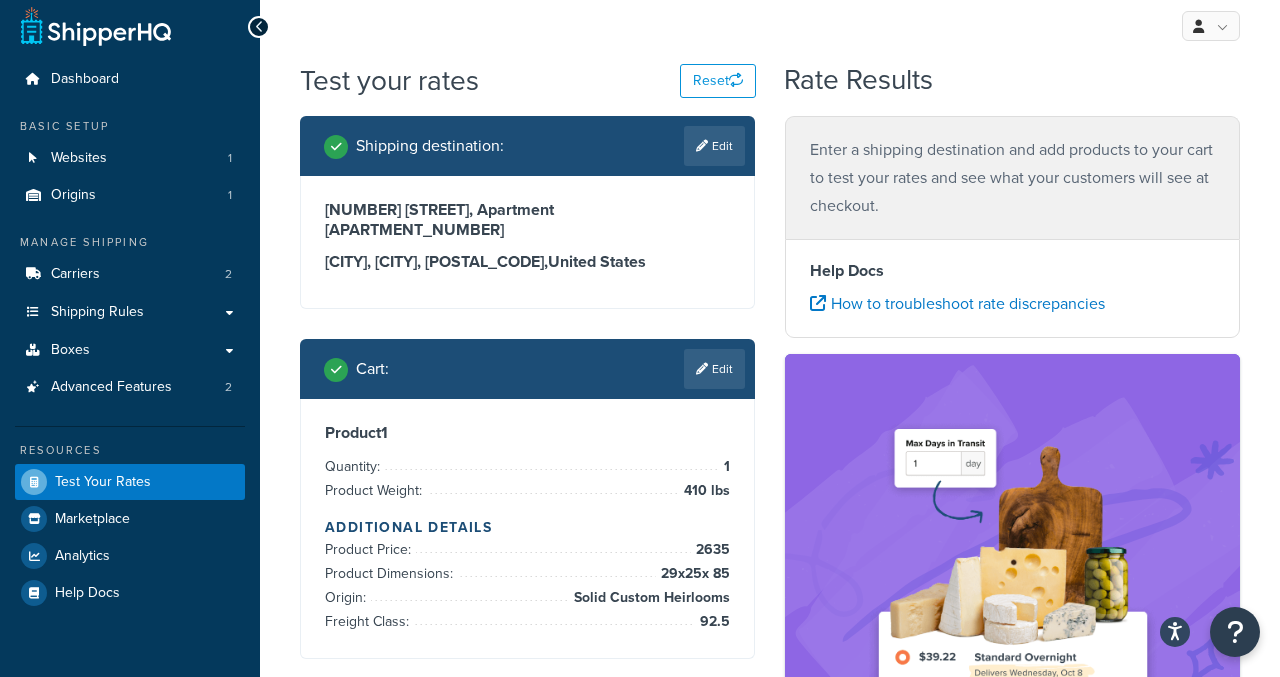 scroll, scrollTop: 0, scrollLeft: 0, axis: both 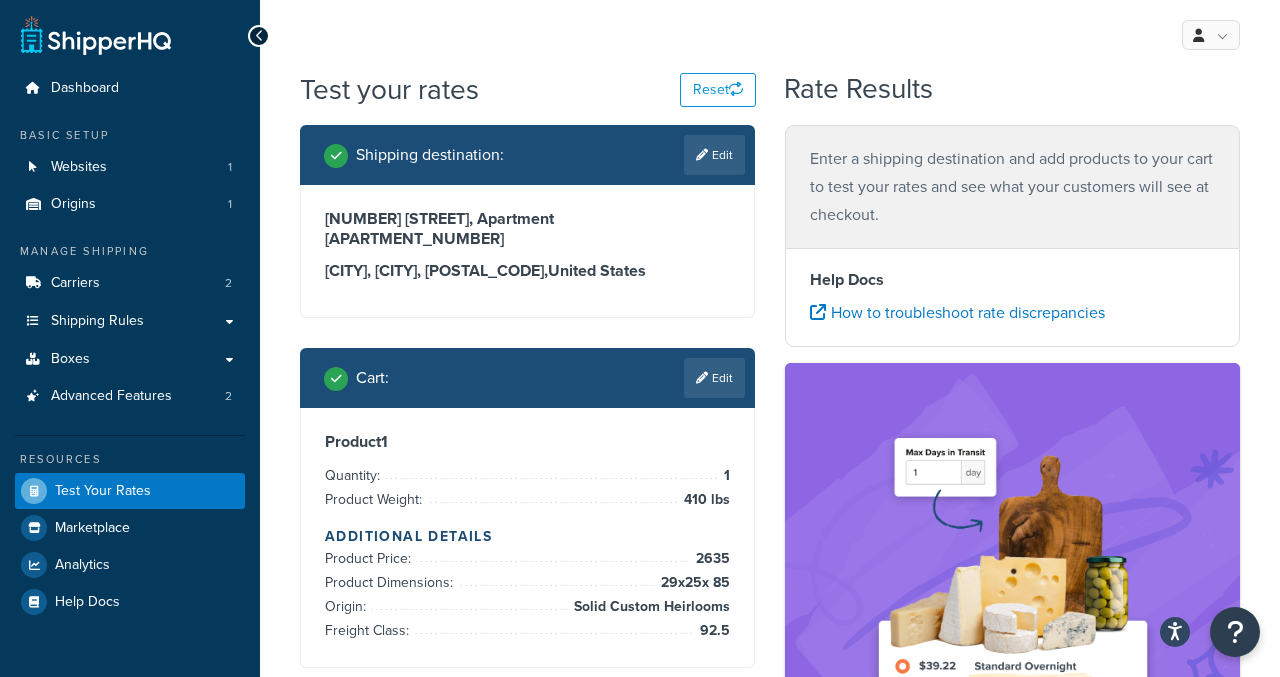 click on "Enter a shipping destination and add products to your cart to test your rates and see what your customers will see at checkout." at bounding box center [1012, 187] 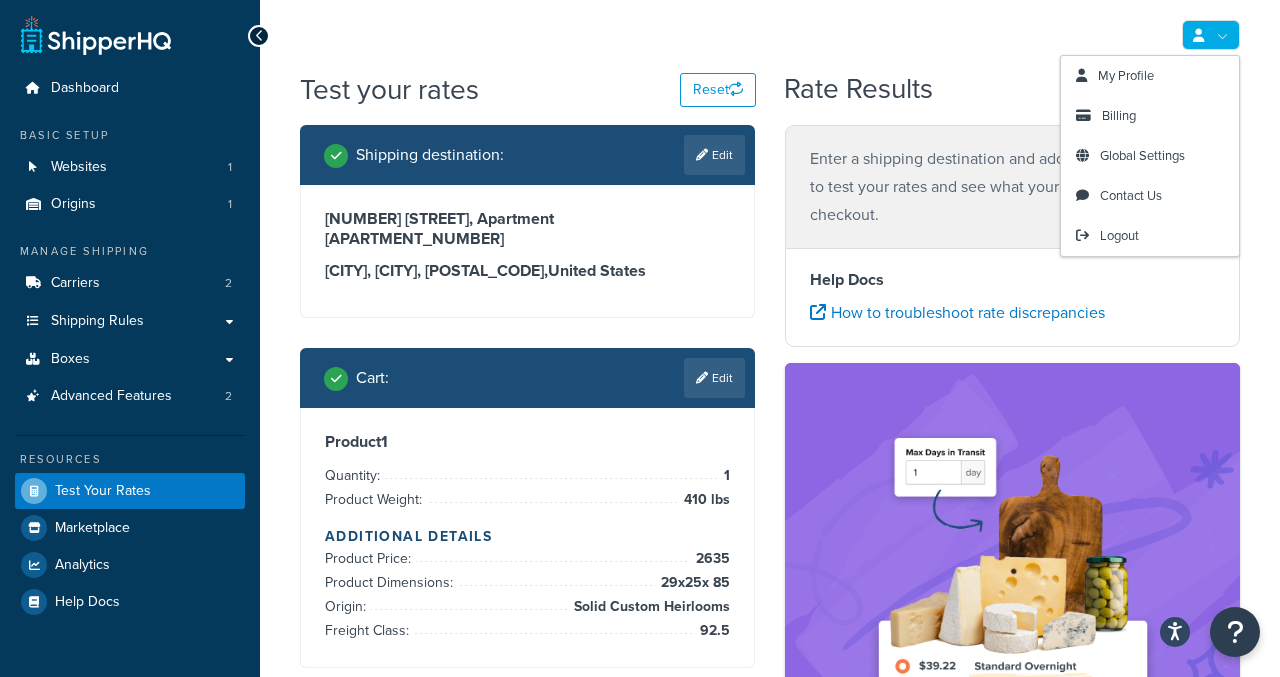 click at bounding box center [1211, 35] 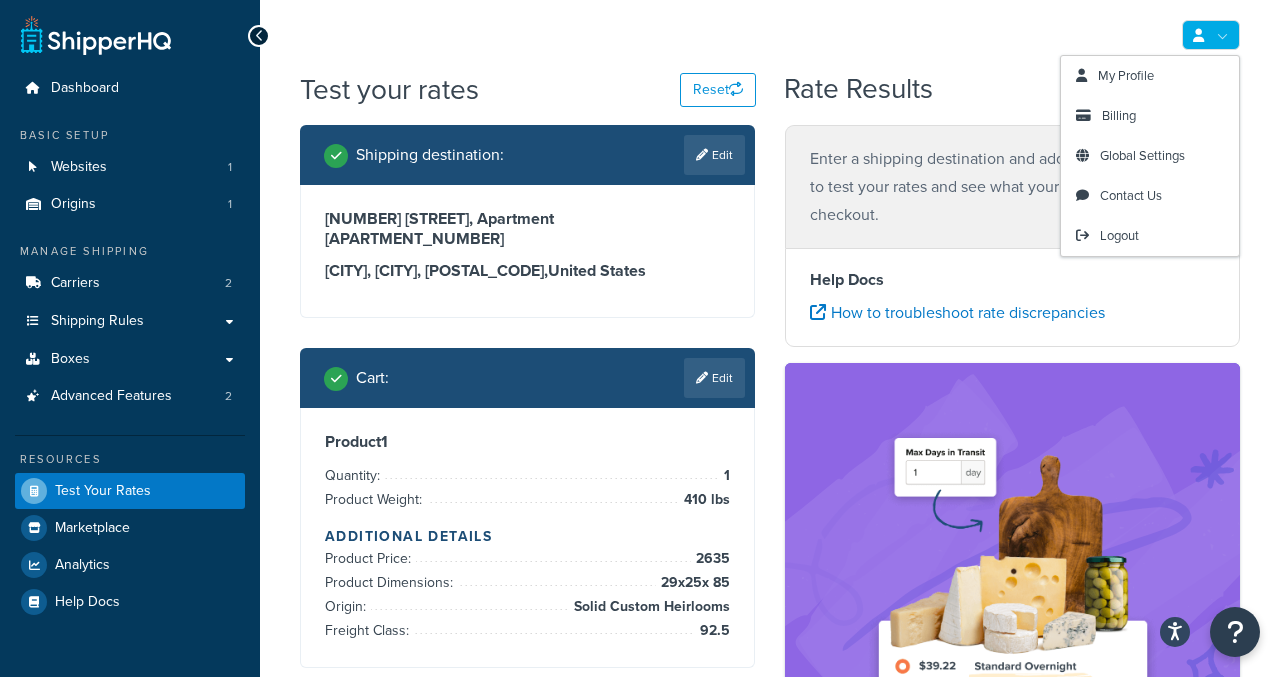 click on "My Profile   Billing   Global Settings   Contact Us   Logout" at bounding box center [770, 35] 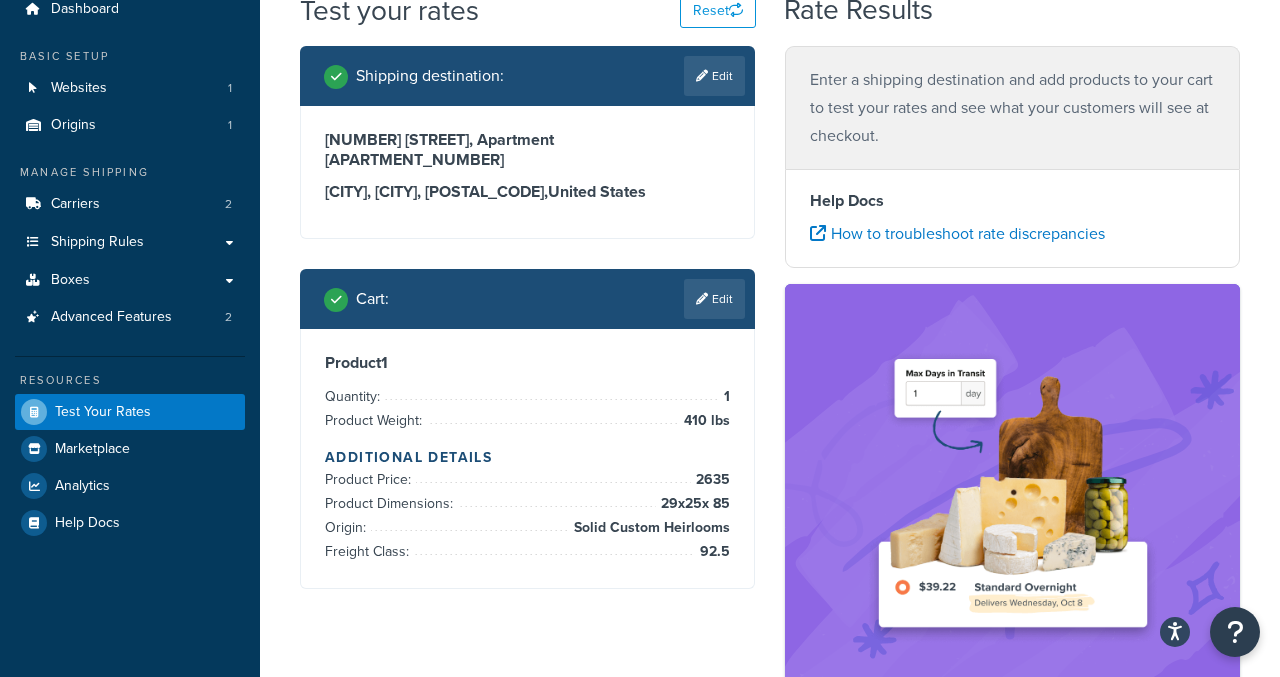 scroll, scrollTop: 0, scrollLeft: 0, axis: both 